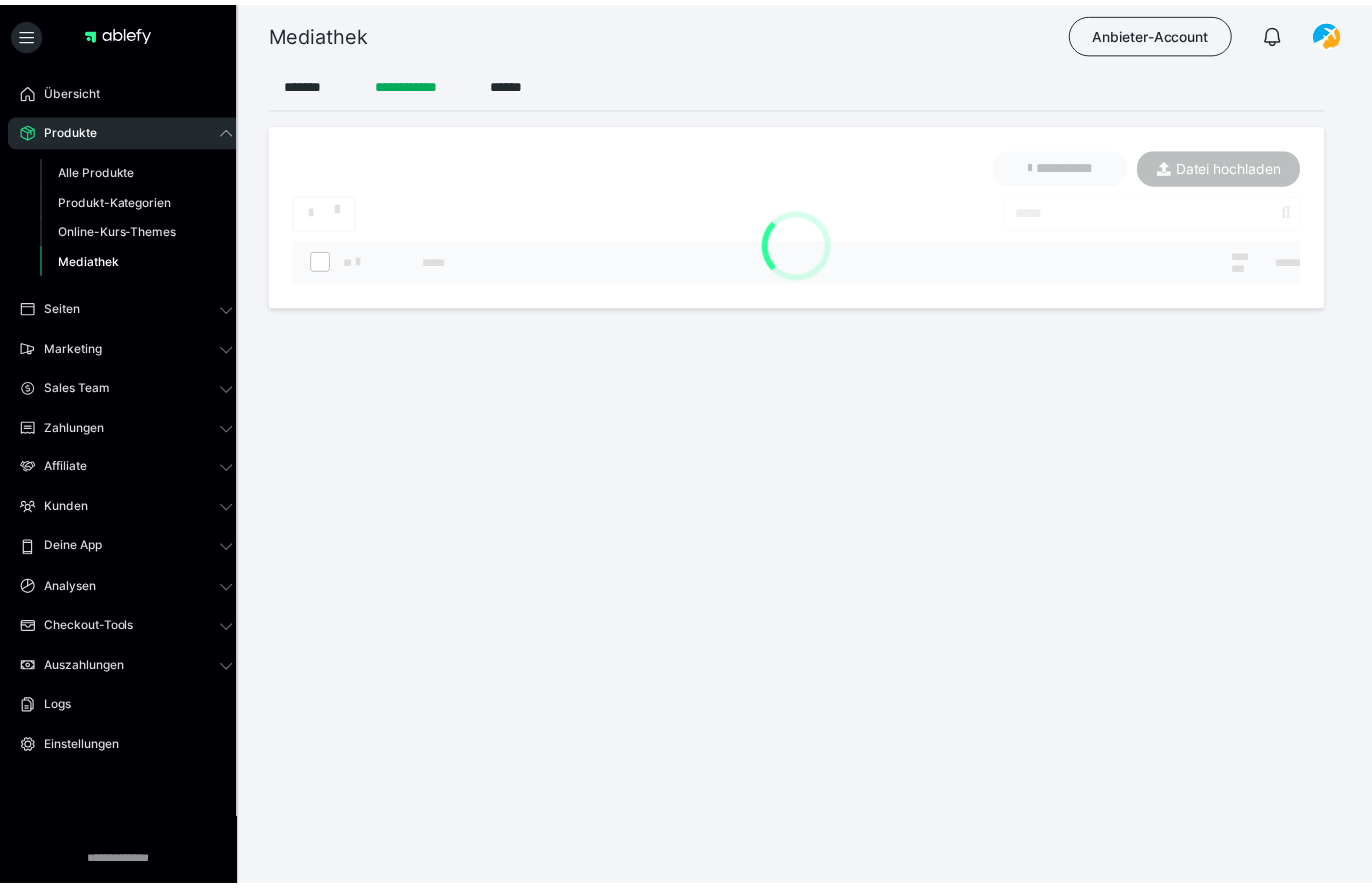 scroll, scrollTop: 17, scrollLeft: 0, axis: vertical 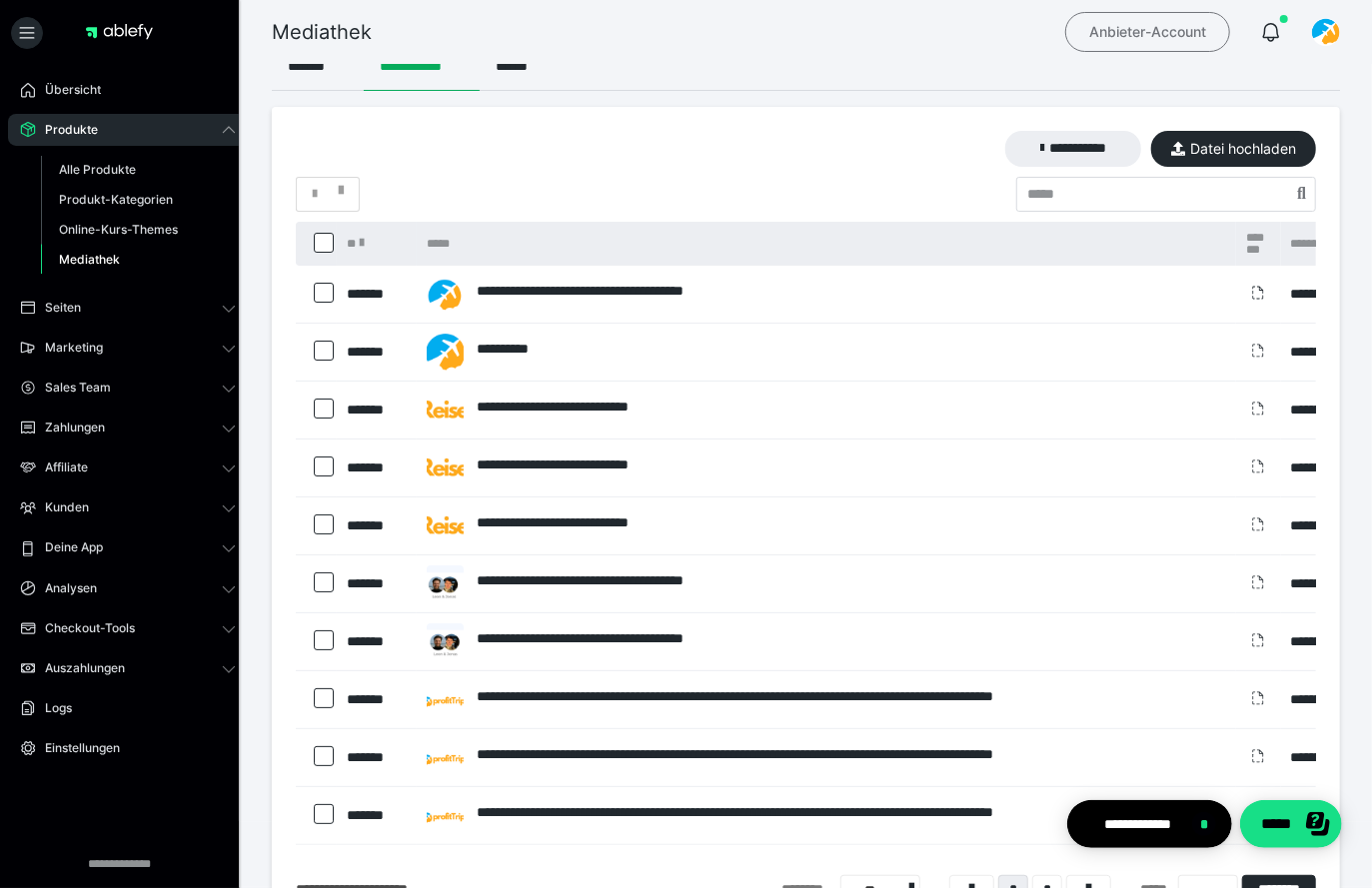 click on "Anbieter-Account" at bounding box center (1147, 32) 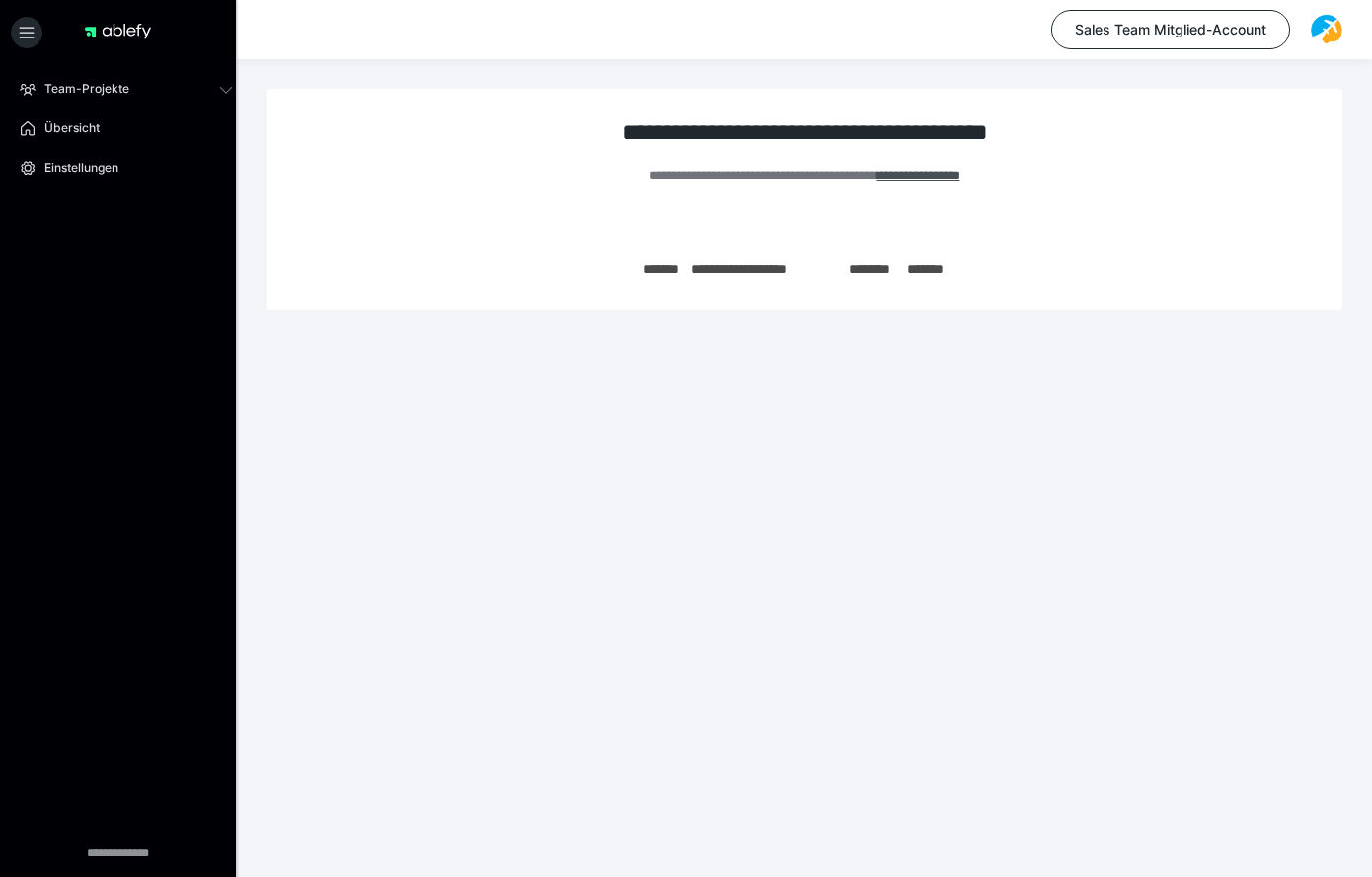 scroll, scrollTop: 0, scrollLeft: 0, axis: both 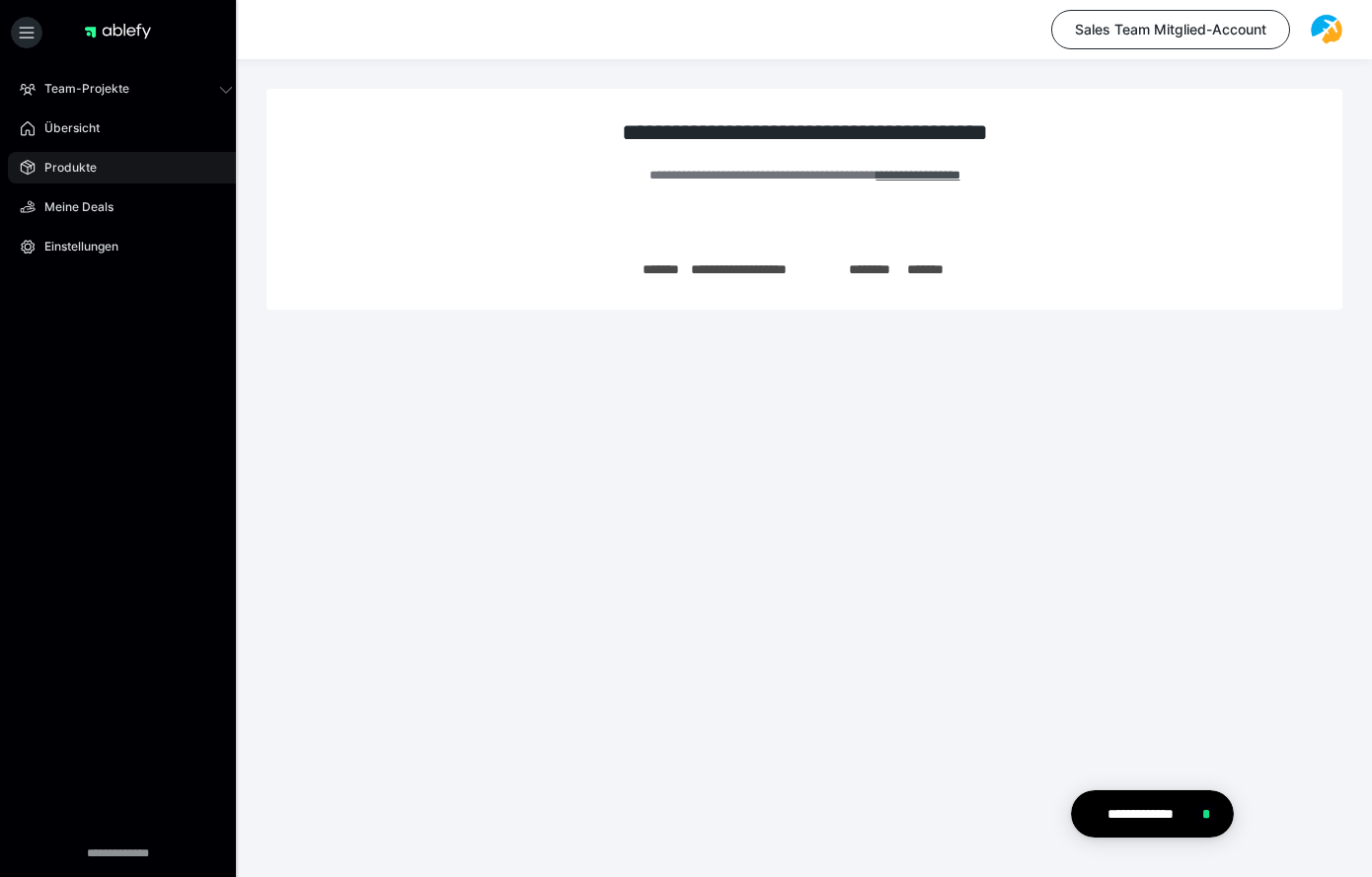 click on "Produkte" at bounding box center (126, 168) 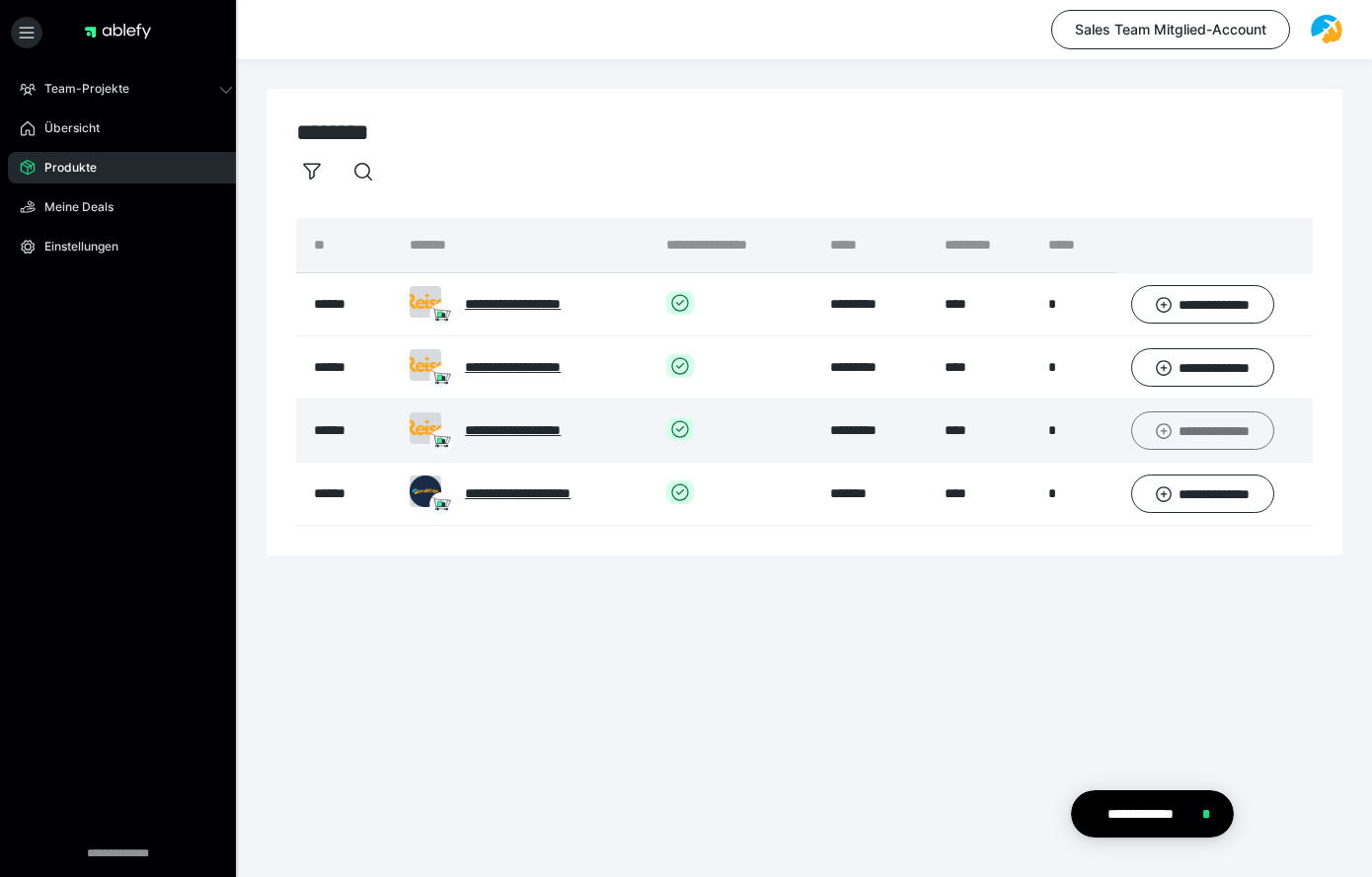 click on "**********" at bounding box center [1202, 430] 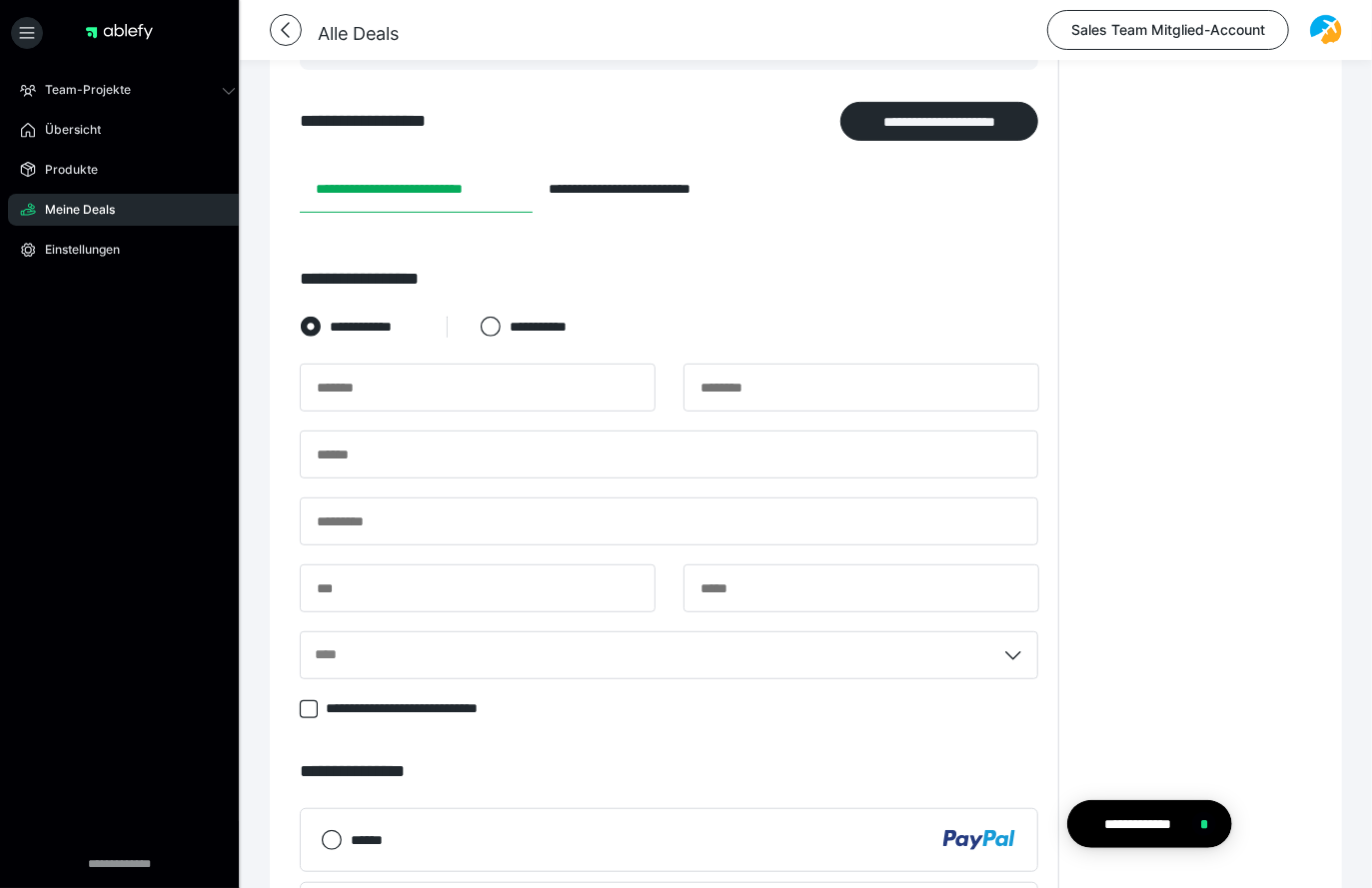 scroll, scrollTop: 182, scrollLeft: 0, axis: vertical 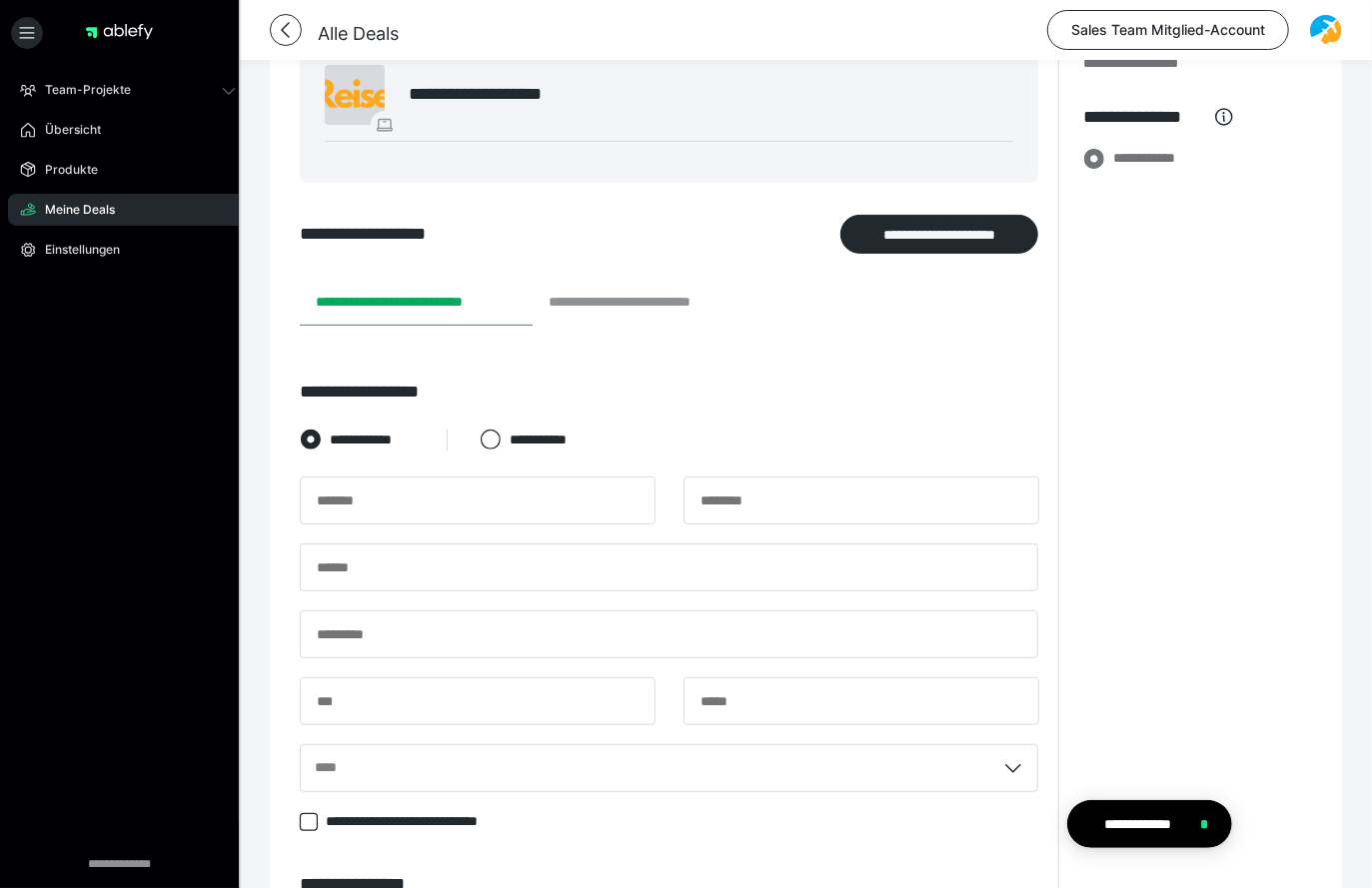 click on "**********" at bounding box center (648, 302) 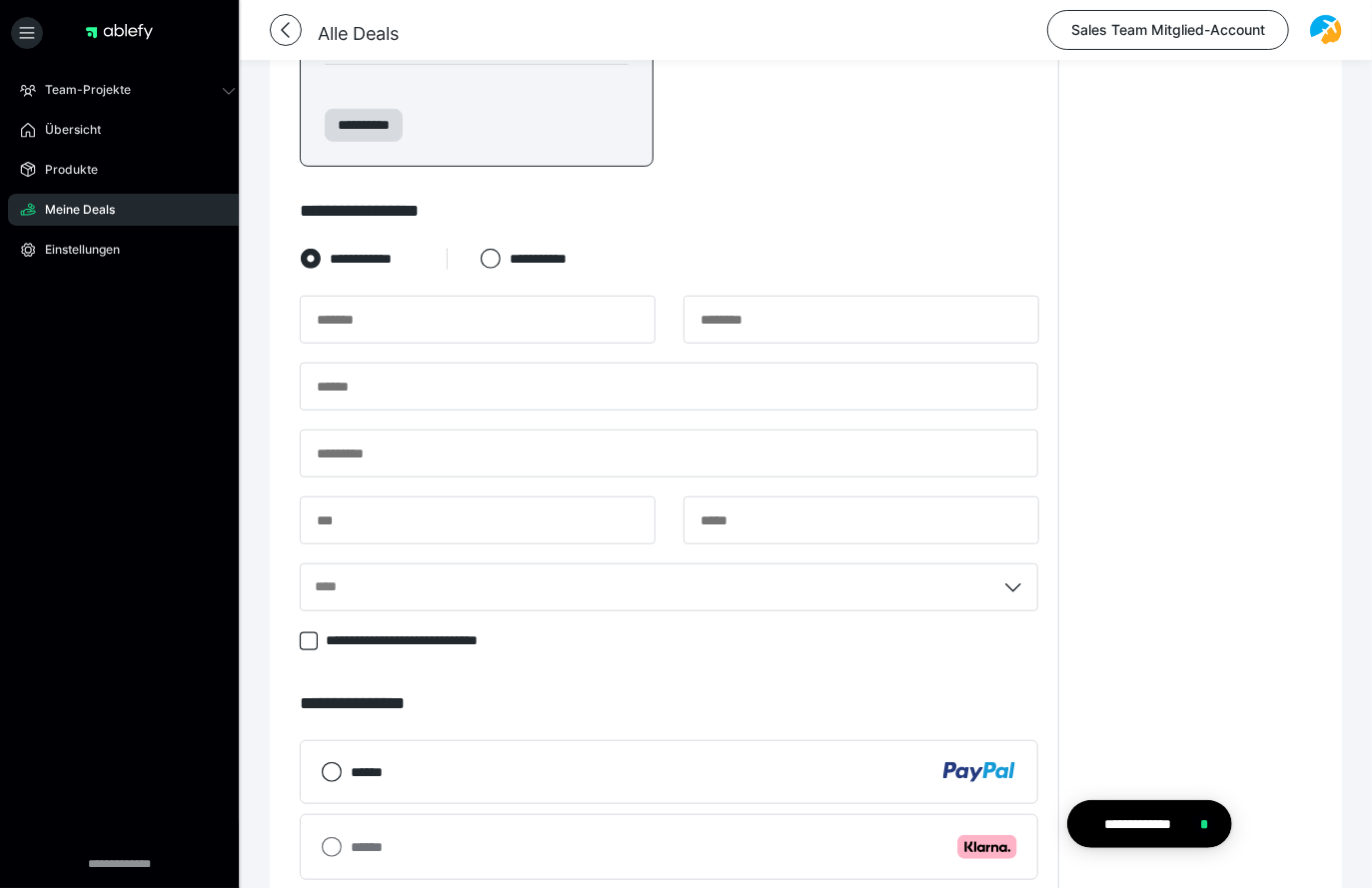scroll, scrollTop: 580, scrollLeft: 0, axis: vertical 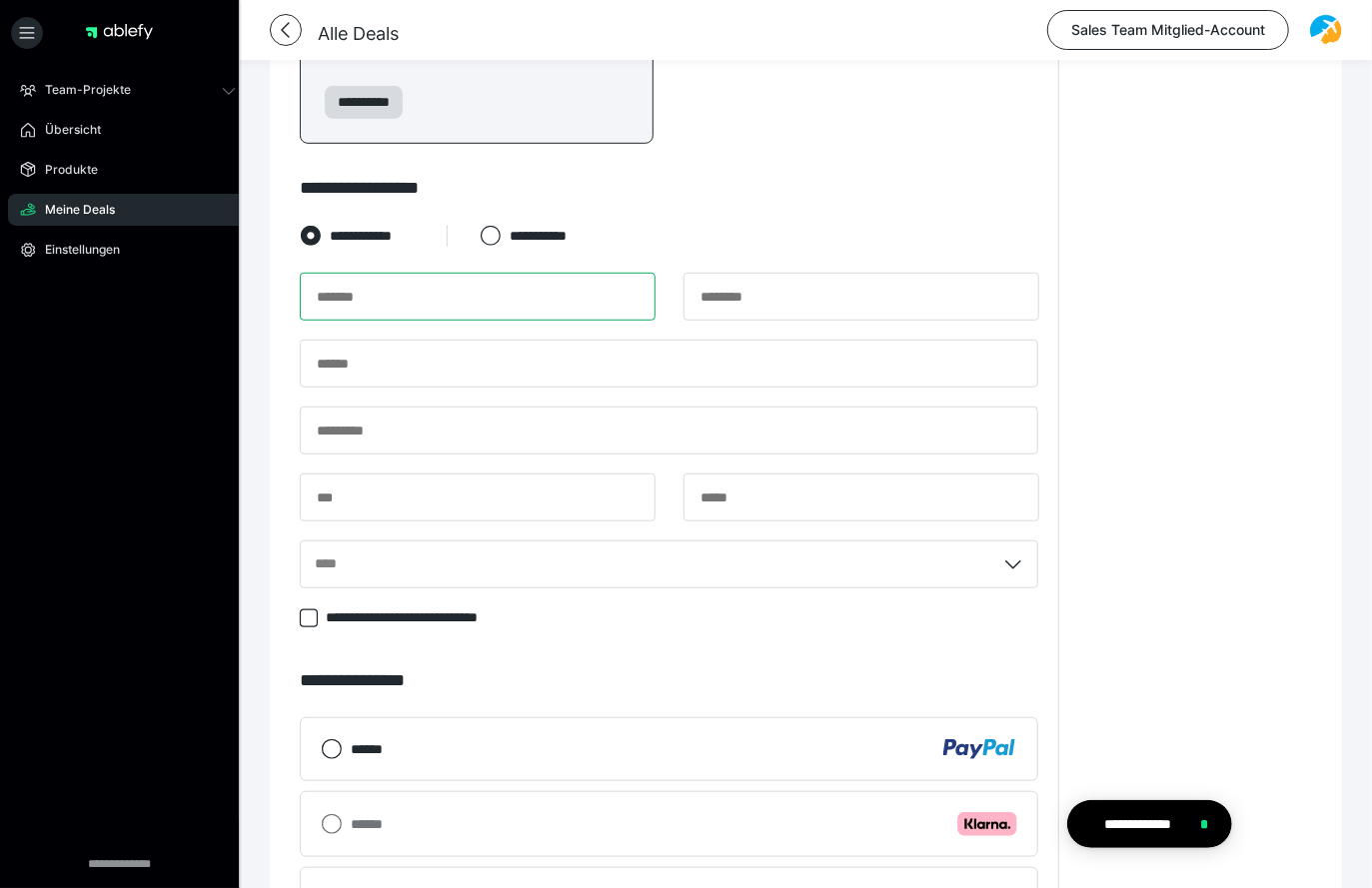 click at bounding box center [478, 297] 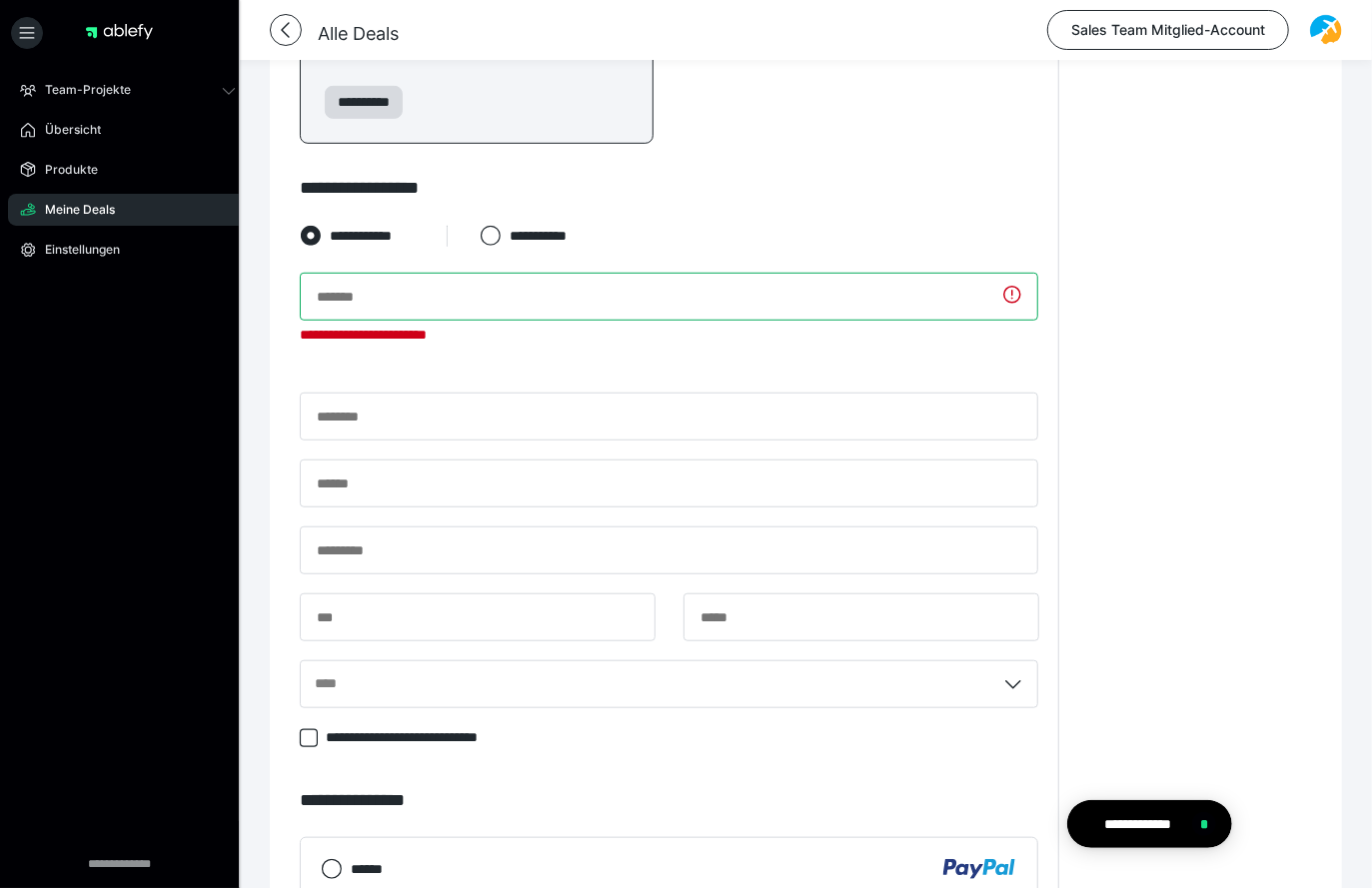 paste on "********" 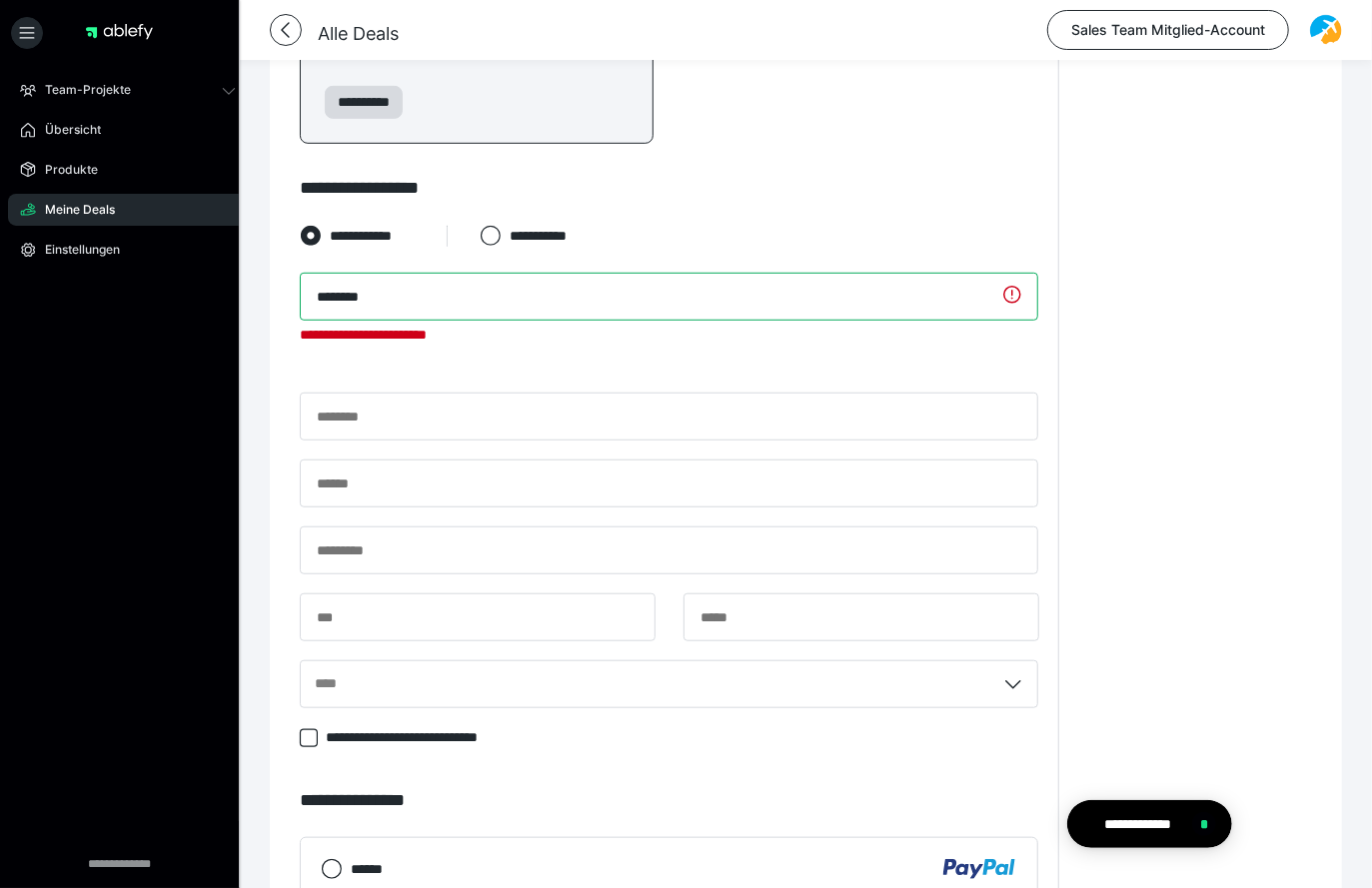 type on "********" 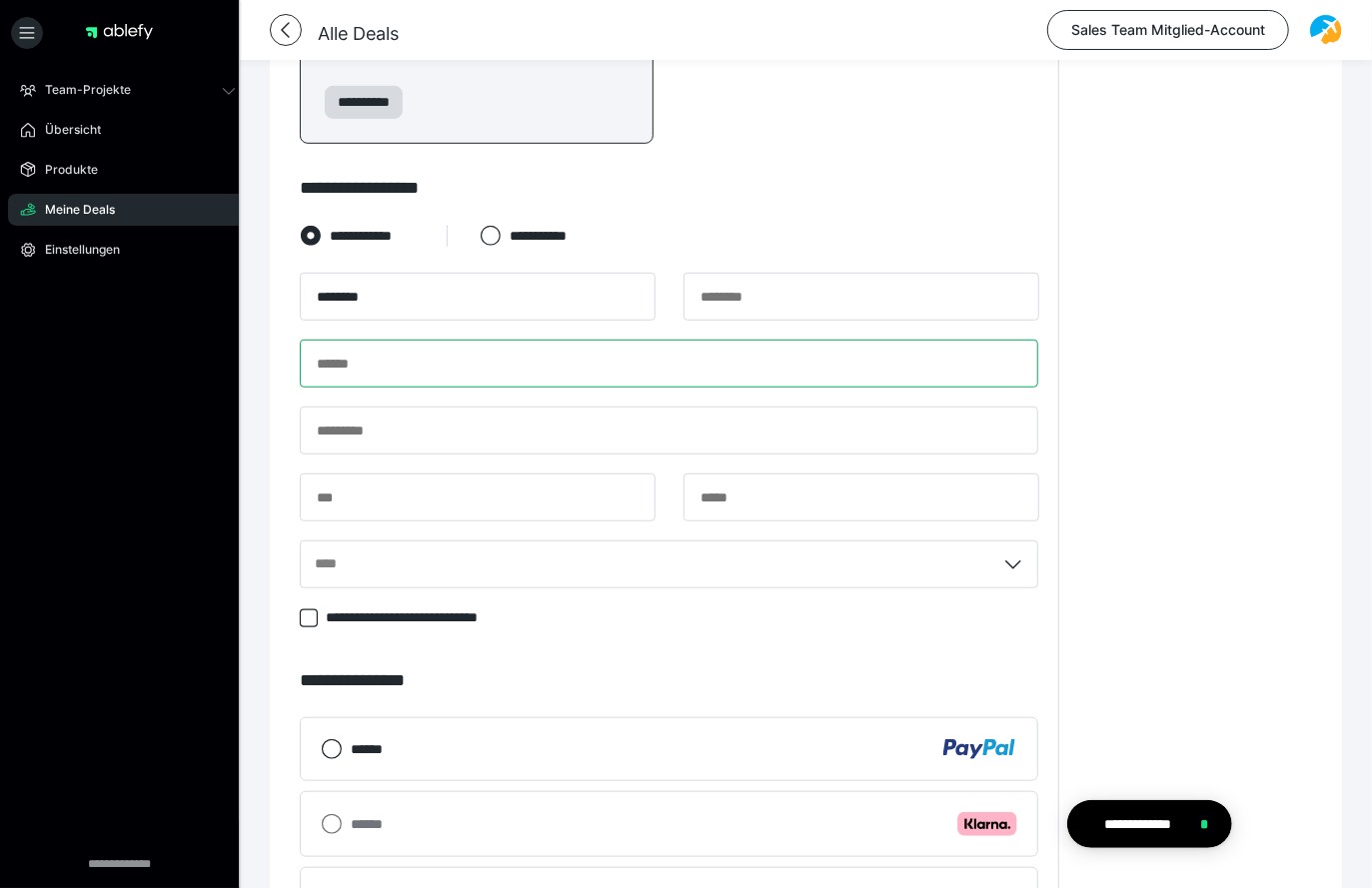 click at bounding box center (669, 364) 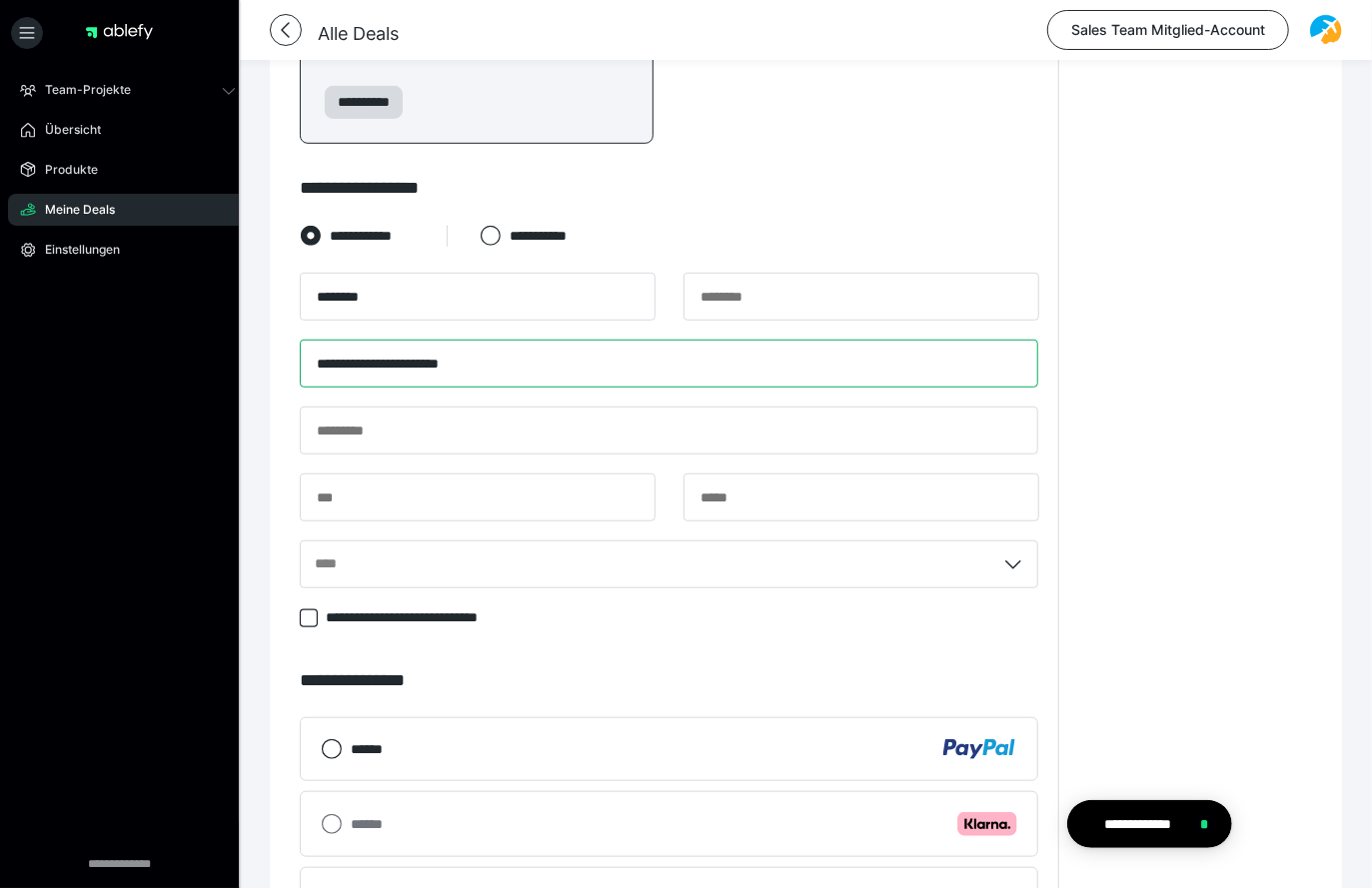click on "**********" at bounding box center (669, 364) 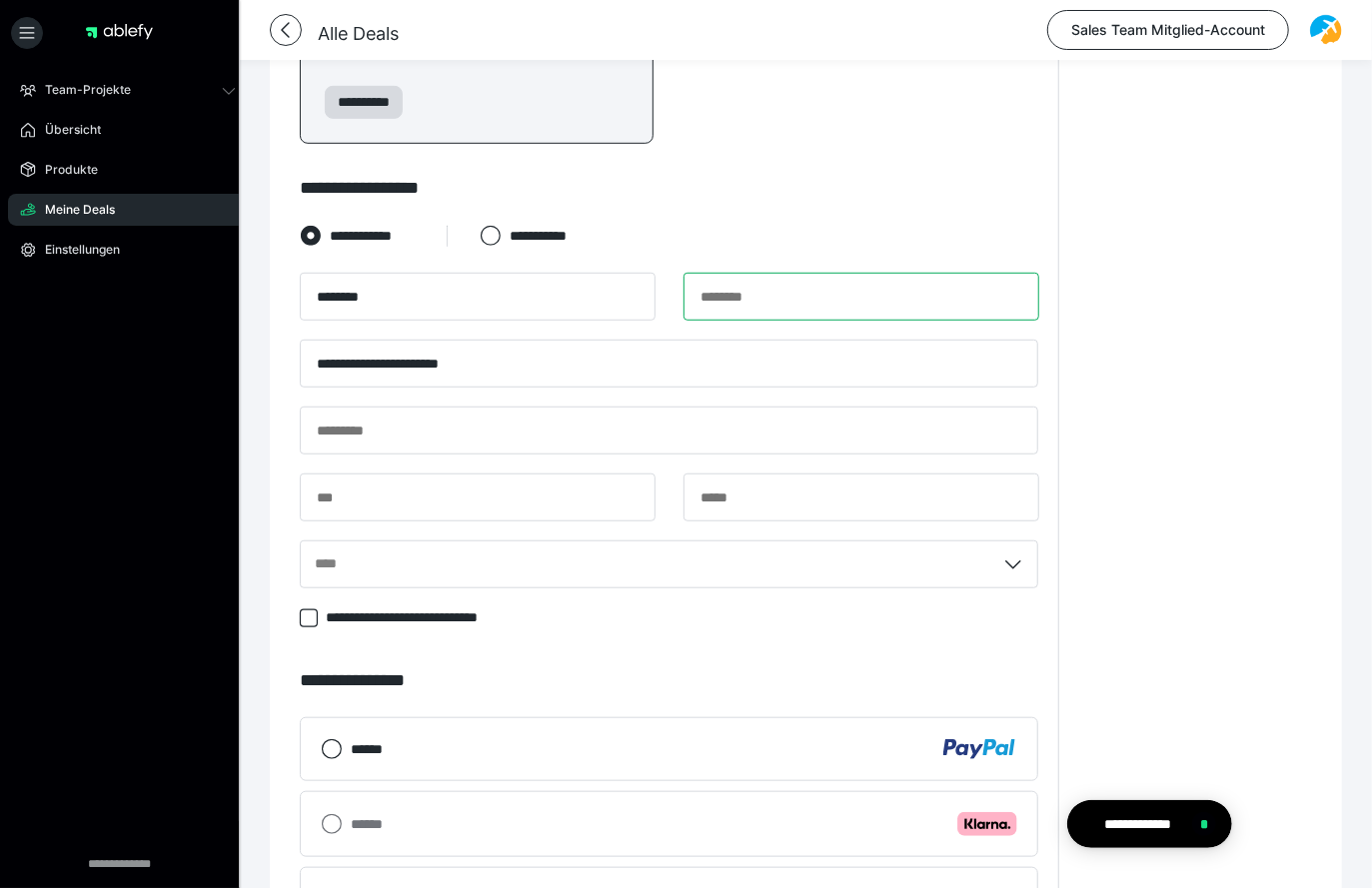 click at bounding box center (861, 297) 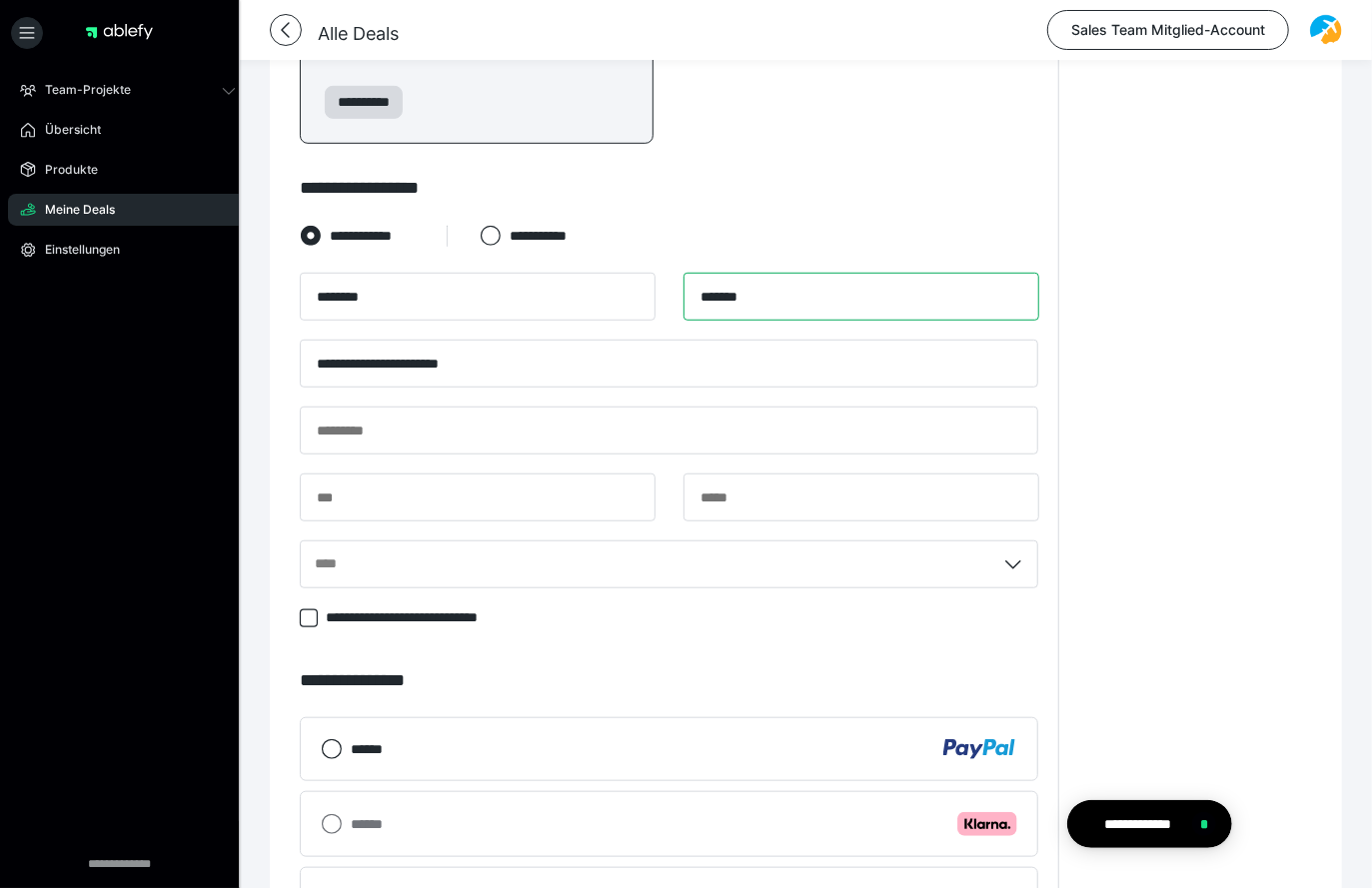 type on "*******" 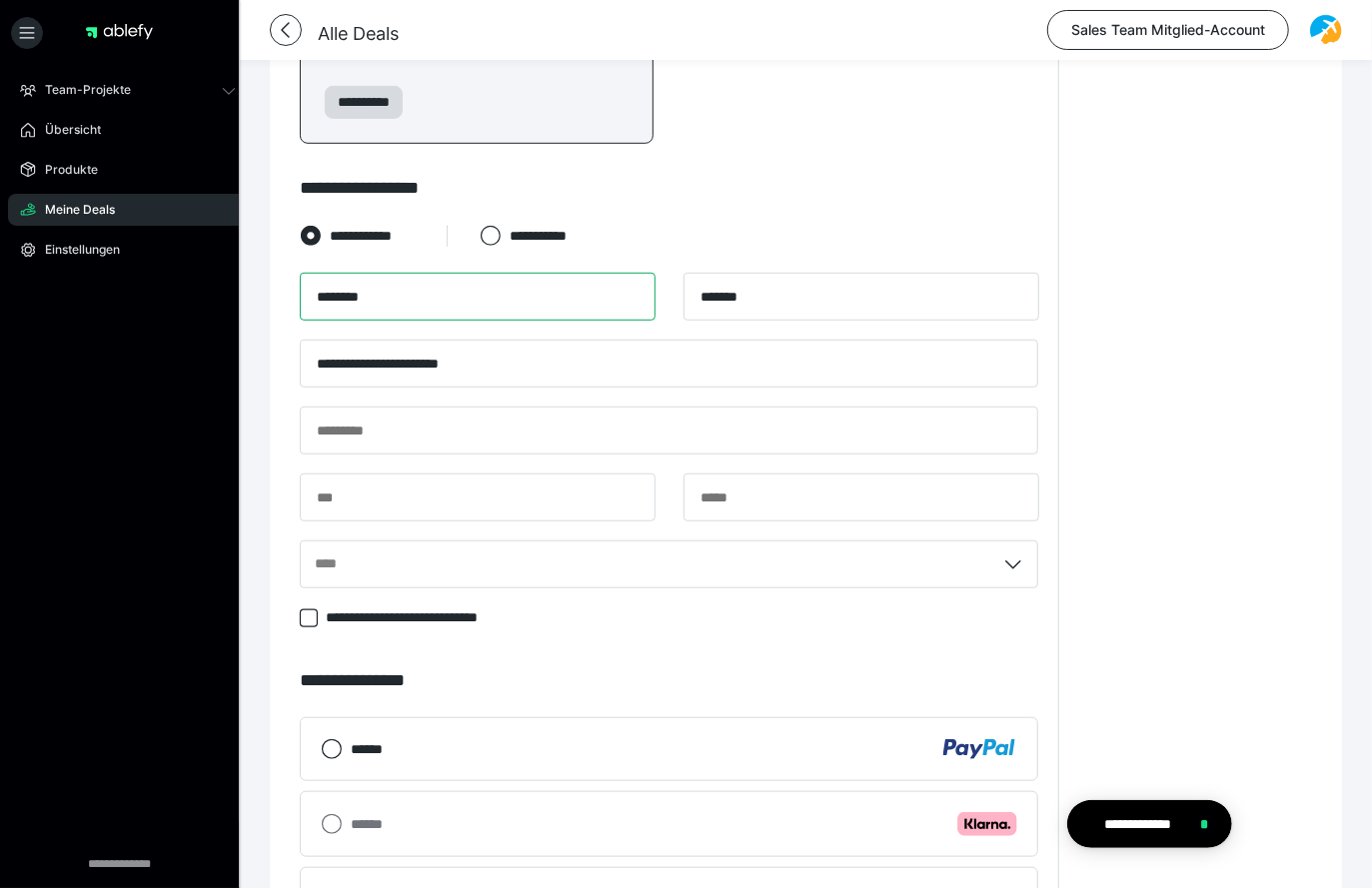 click on "********" at bounding box center (478, 297) 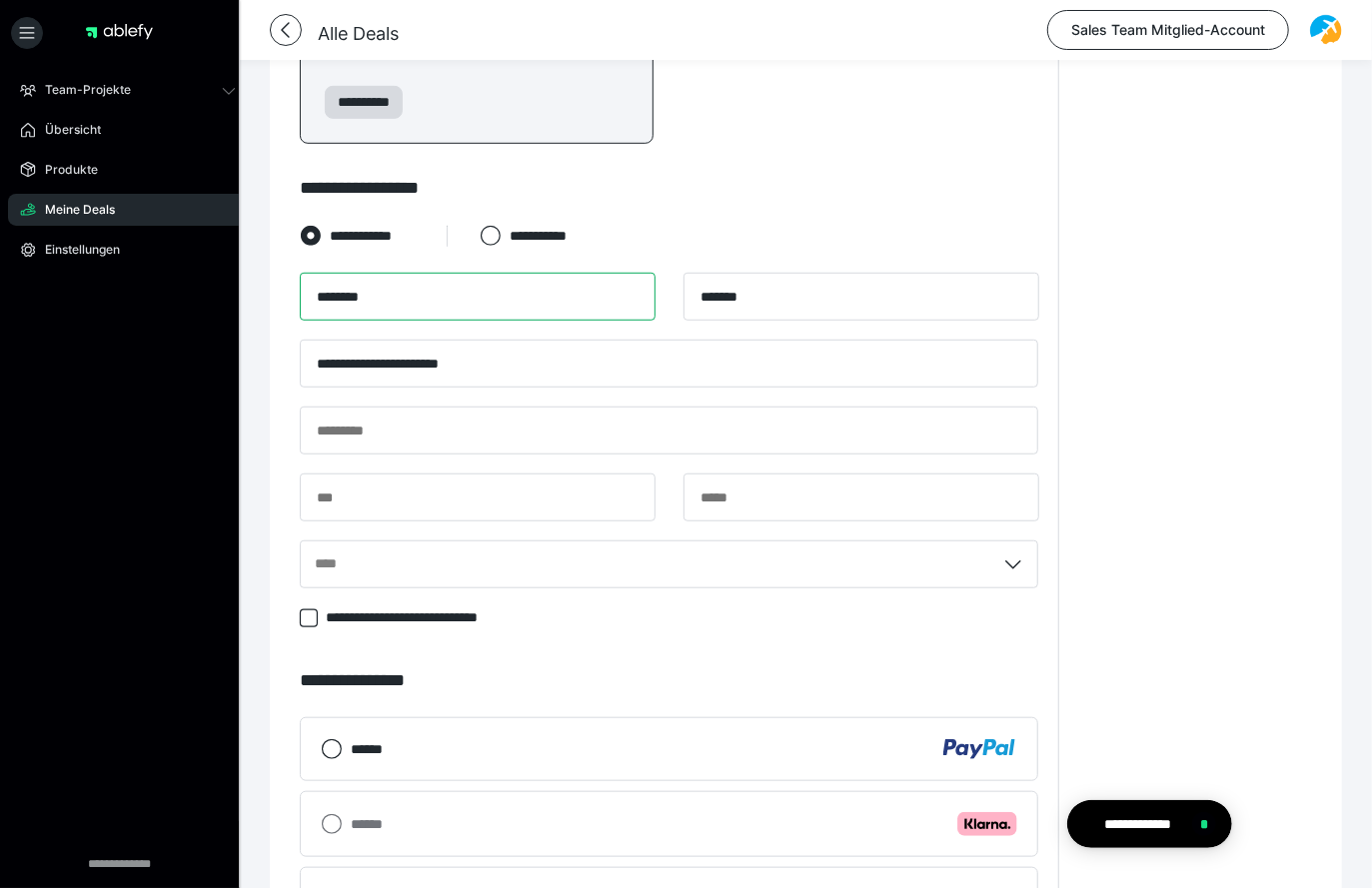 type on "********" 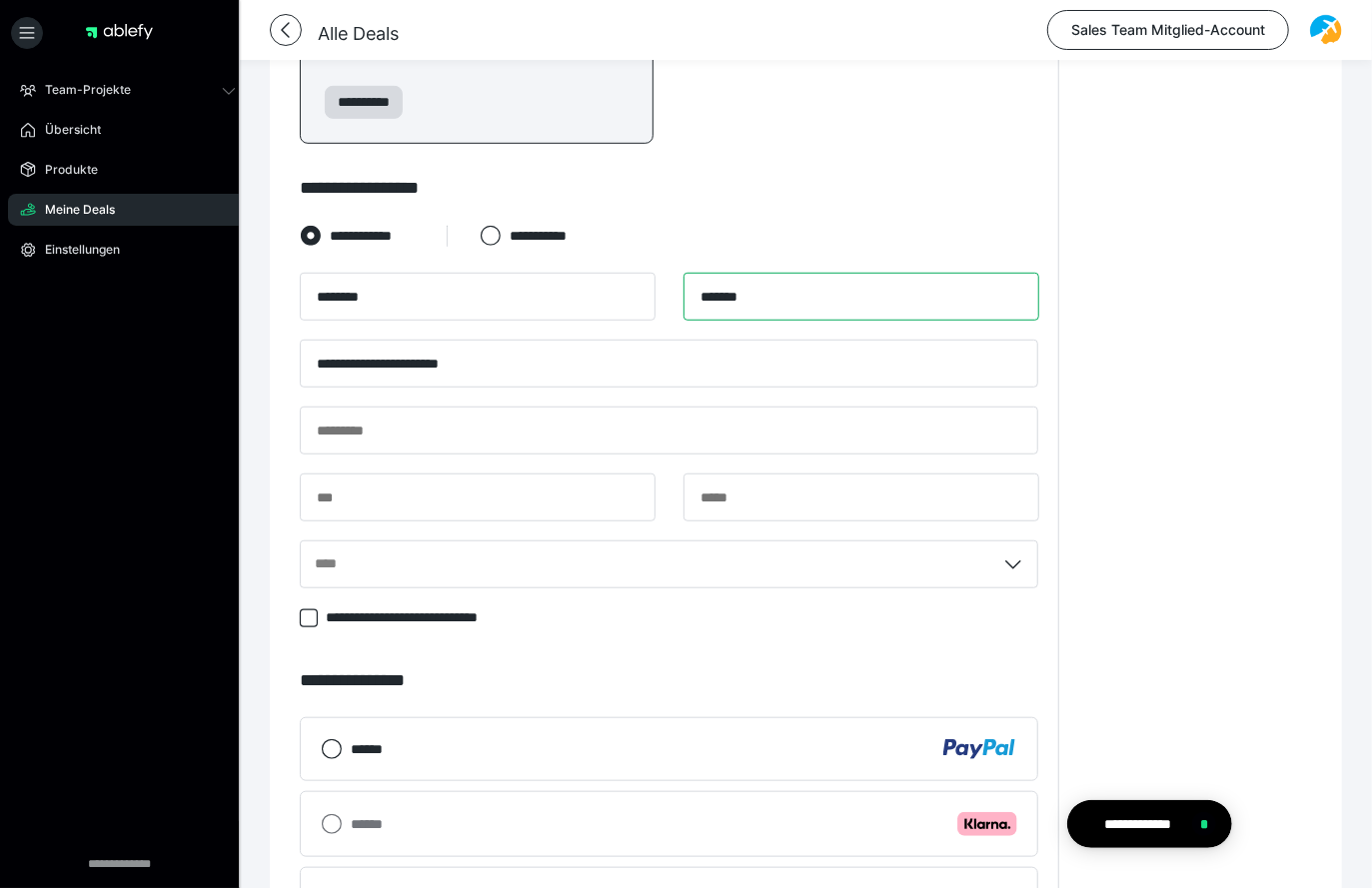 click on "*******" at bounding box center (861, 297) 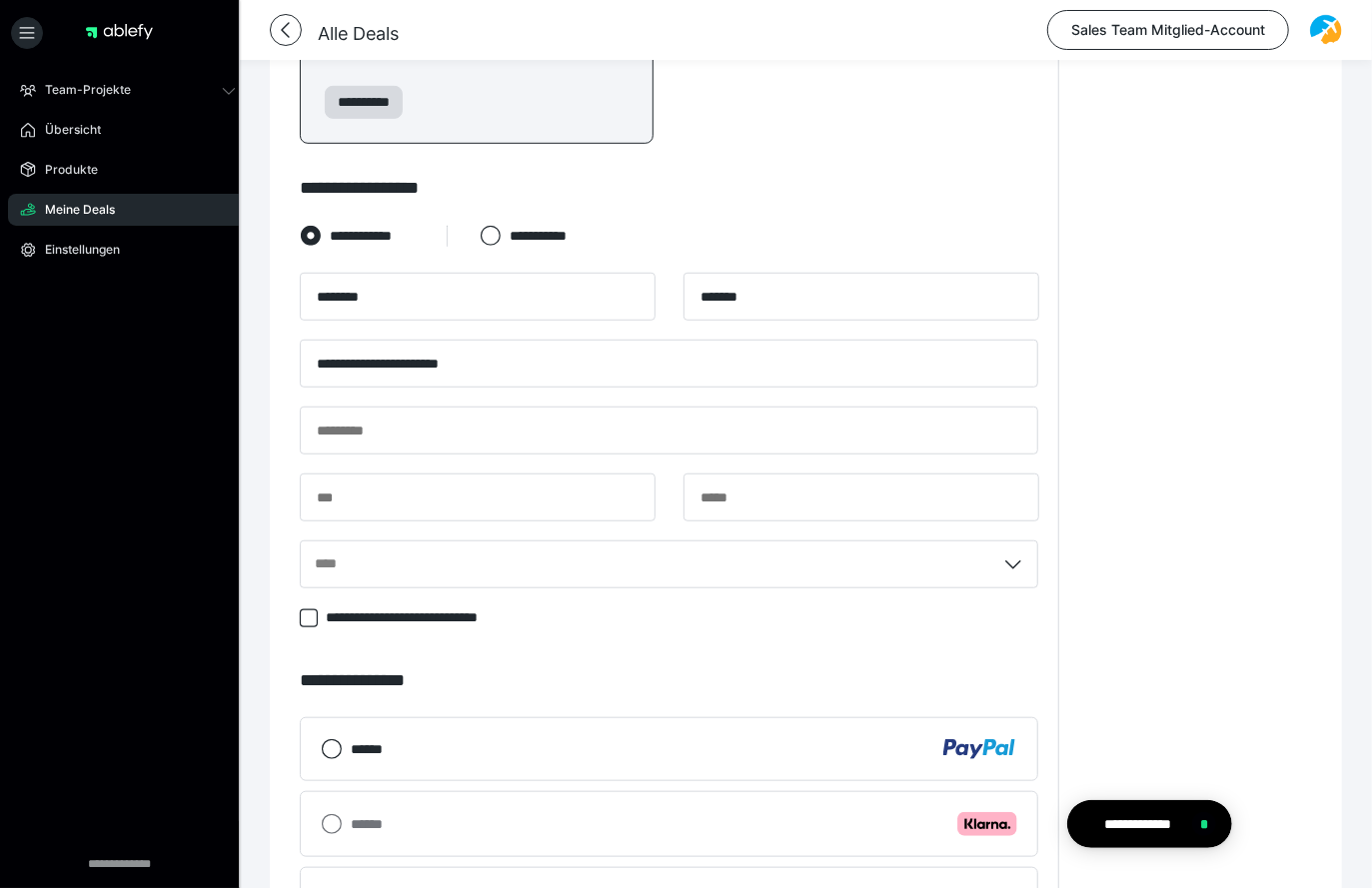 click on "**********" at bounding box center (669, 406) 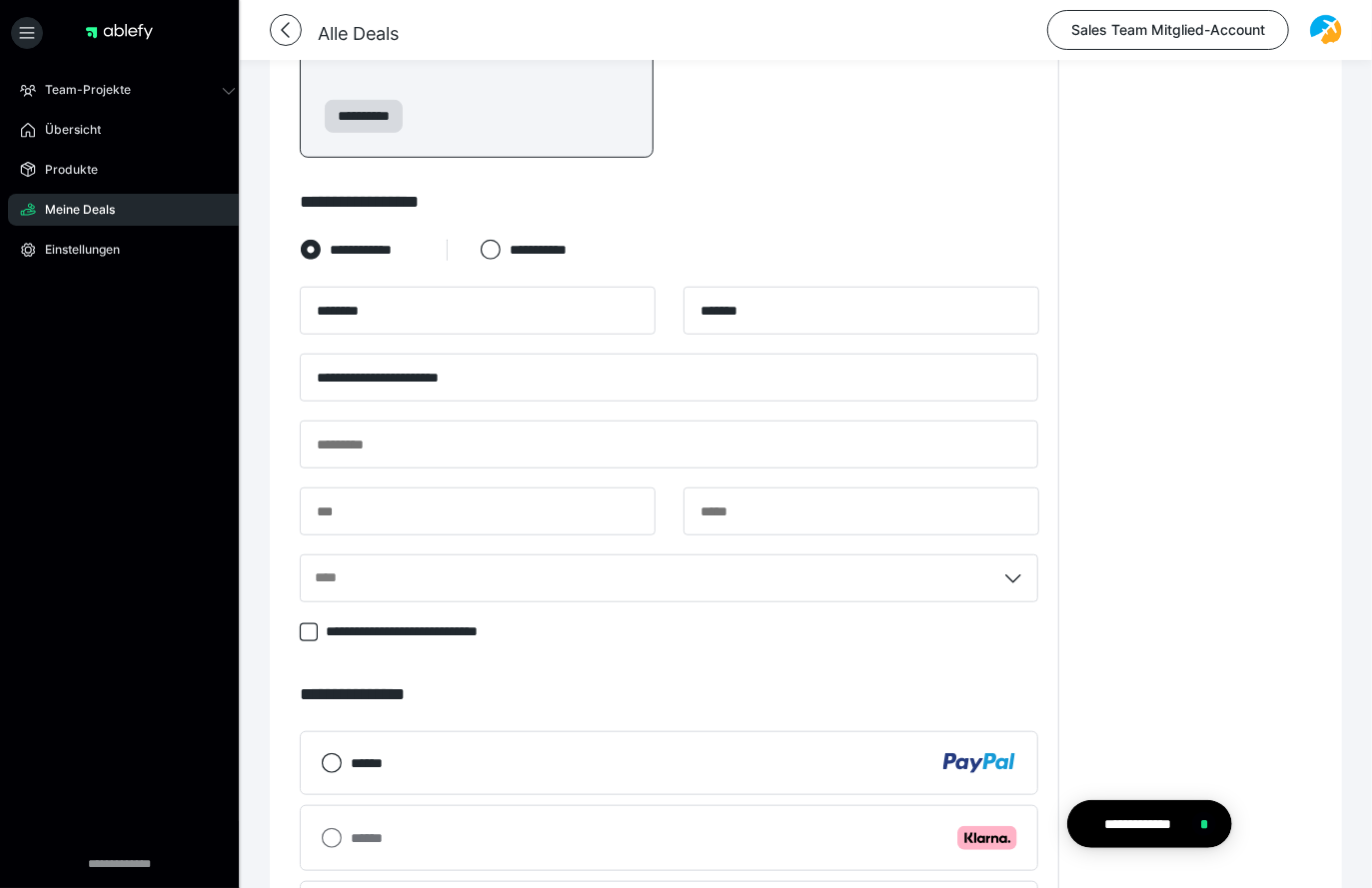 scroll, scrollTop: 581, scrollLeft: 0, axis: vertical 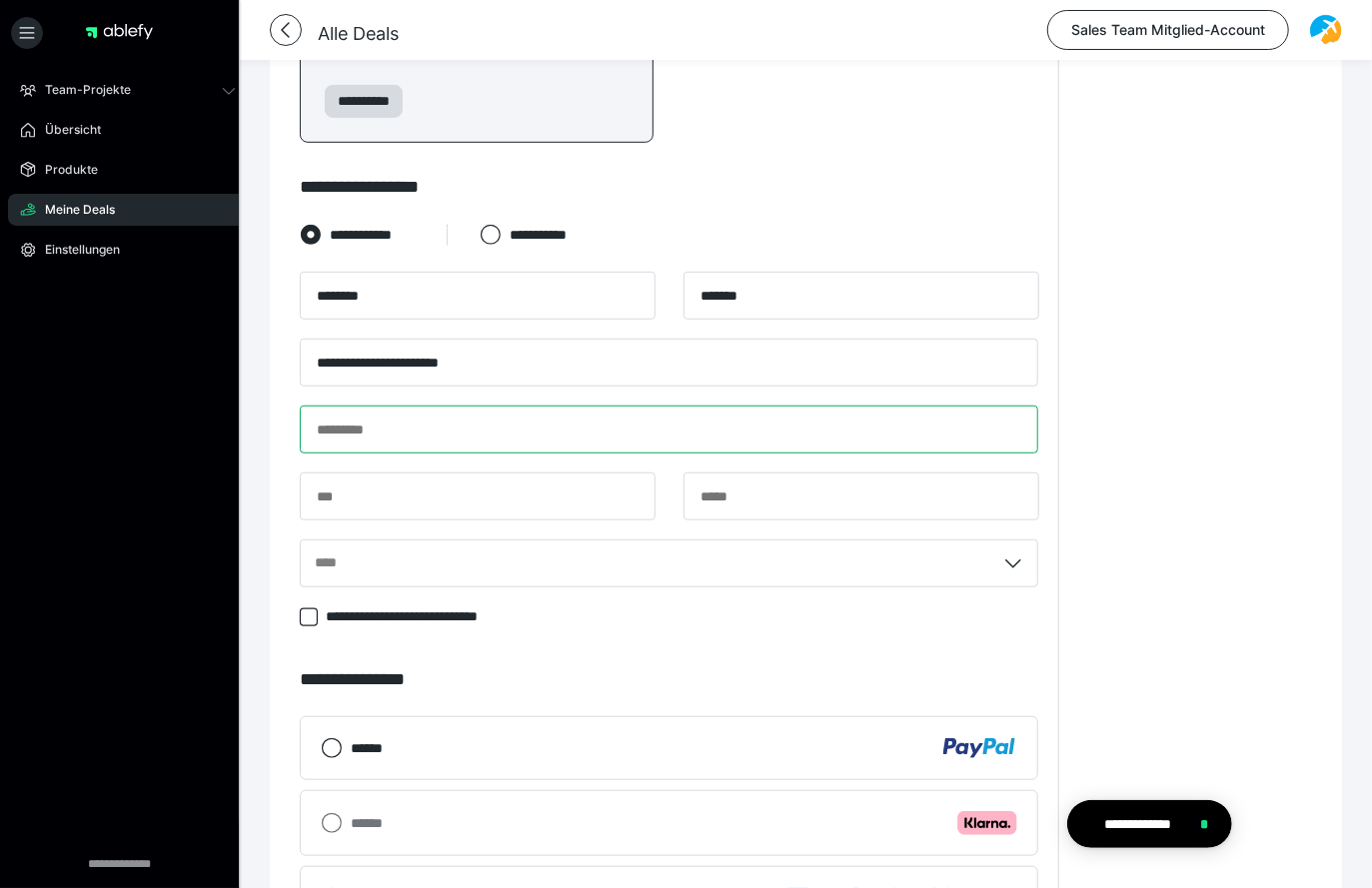 click at bounding box center (669, 430) 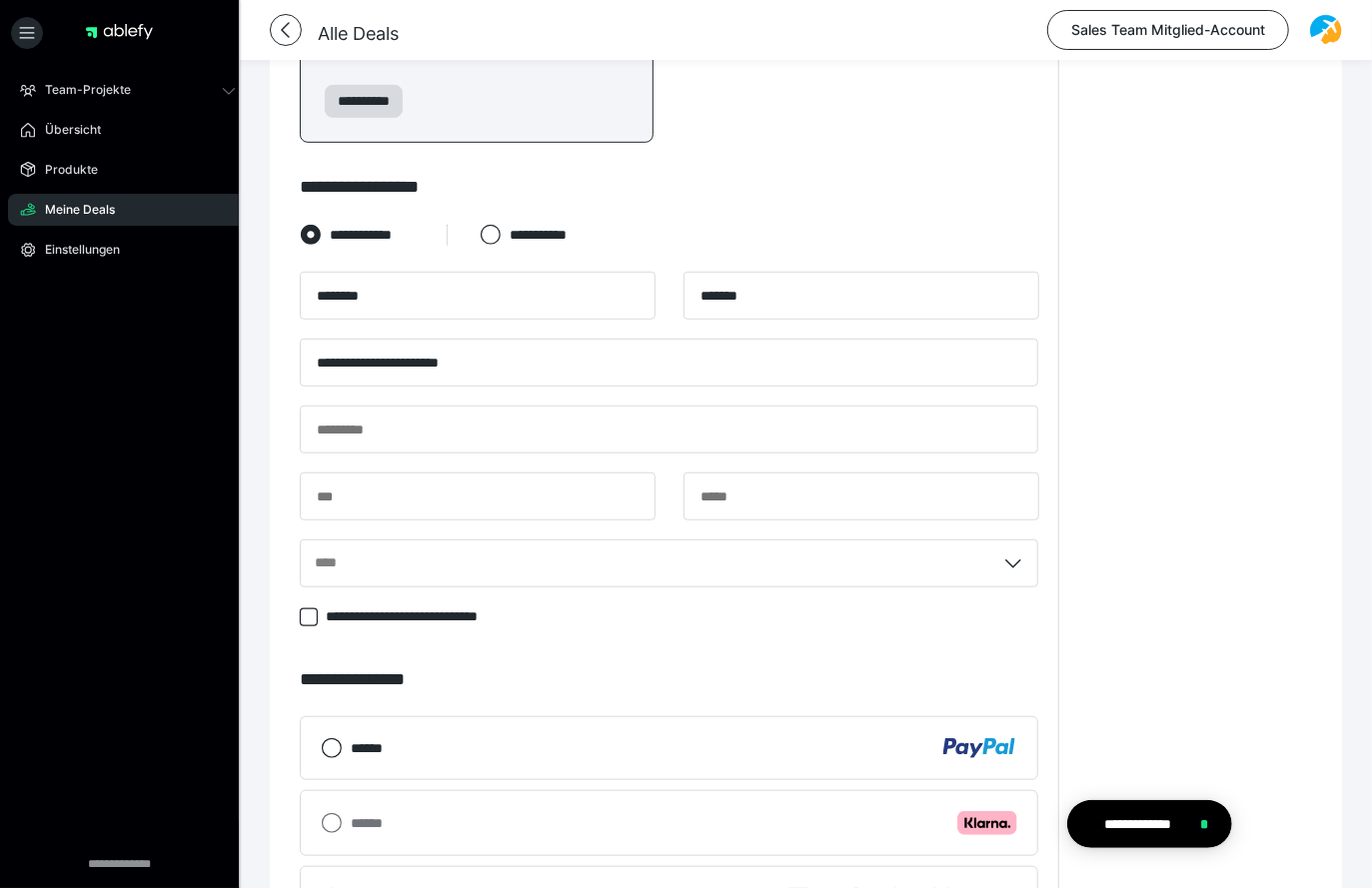 click on "**********" at bounding box center [669, 439] 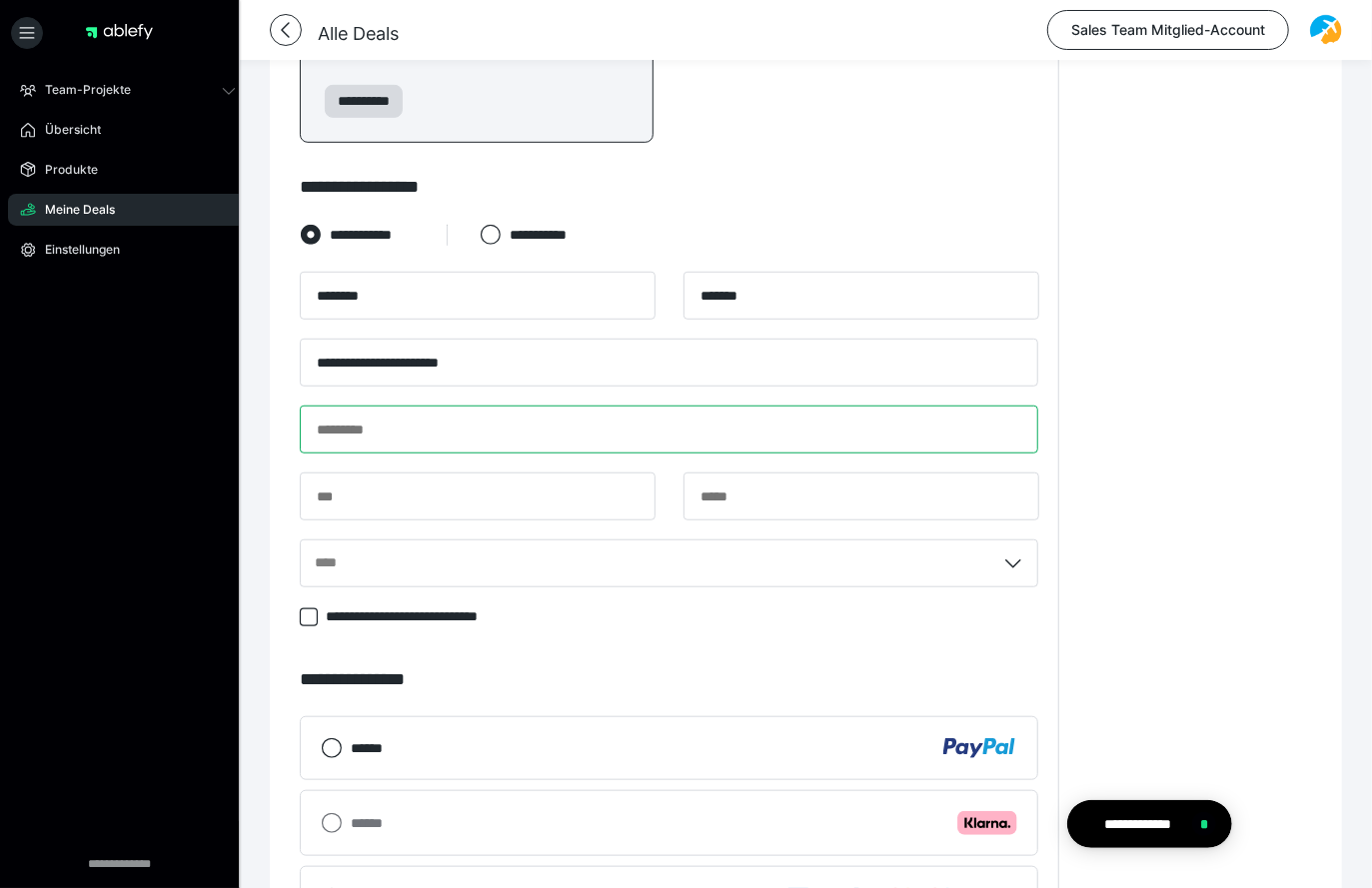 click at bounding box center [669, 430] 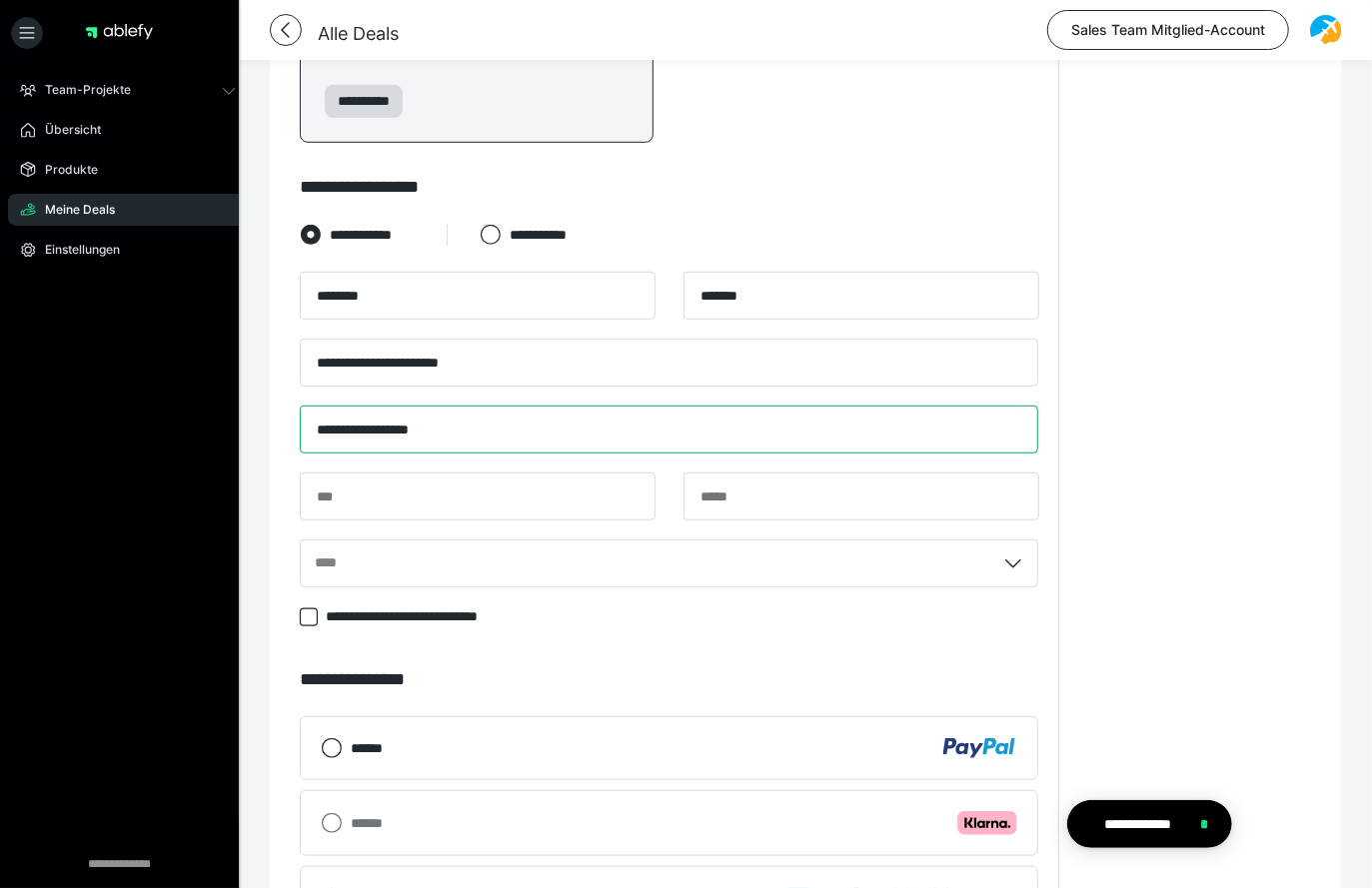 type on "**********" 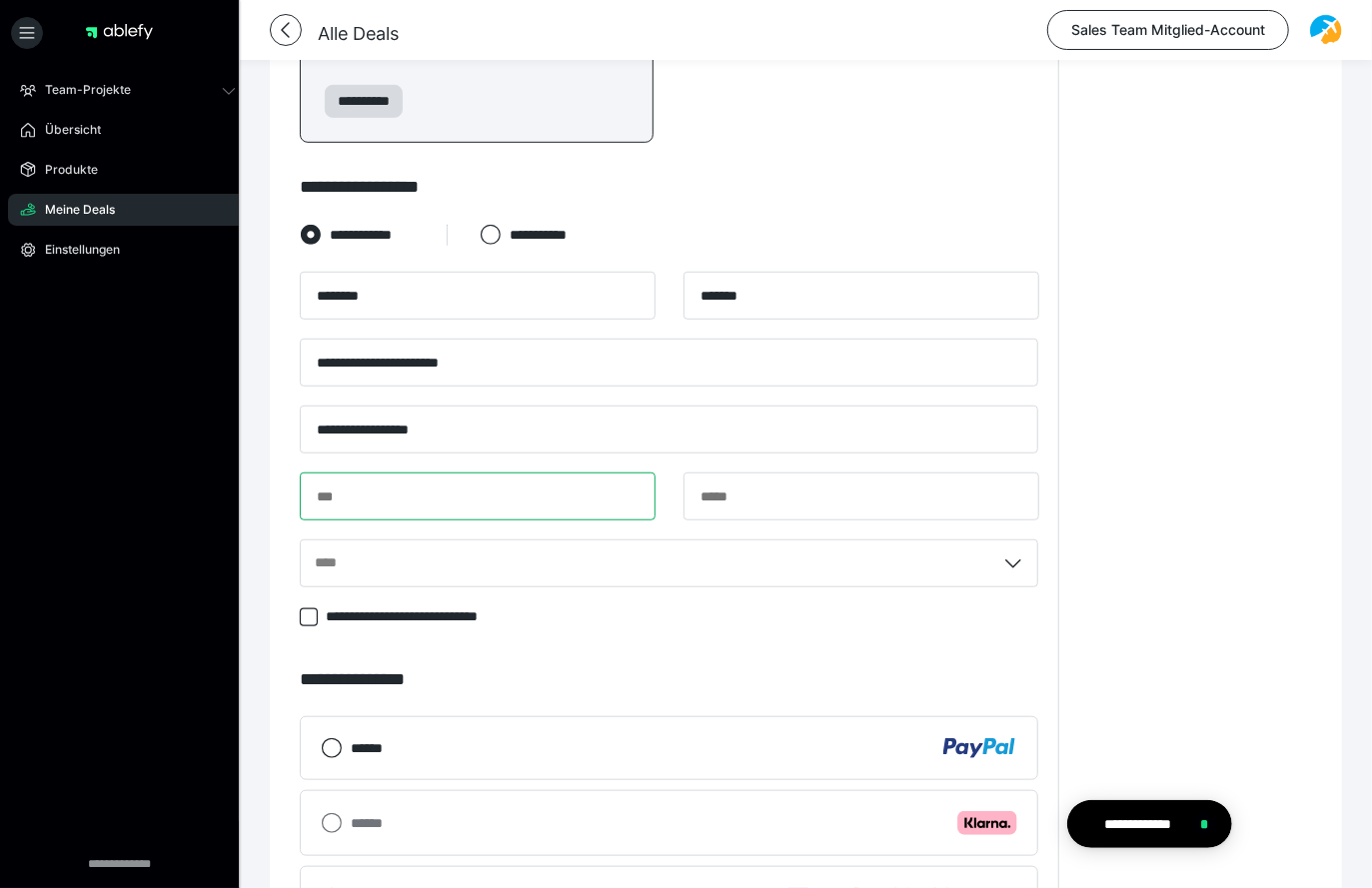 click at bounding box center [478, 496] 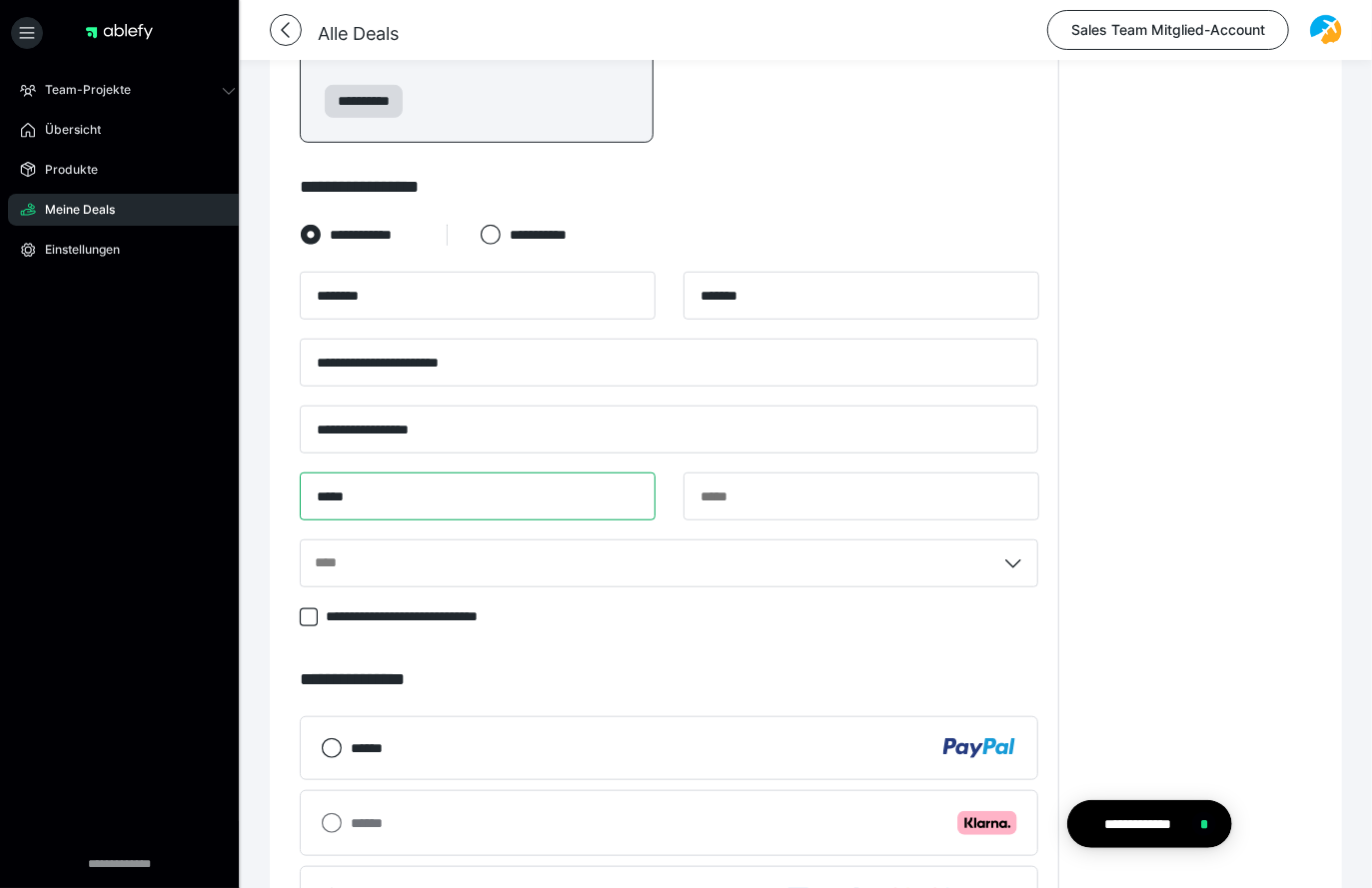 type on "*****" 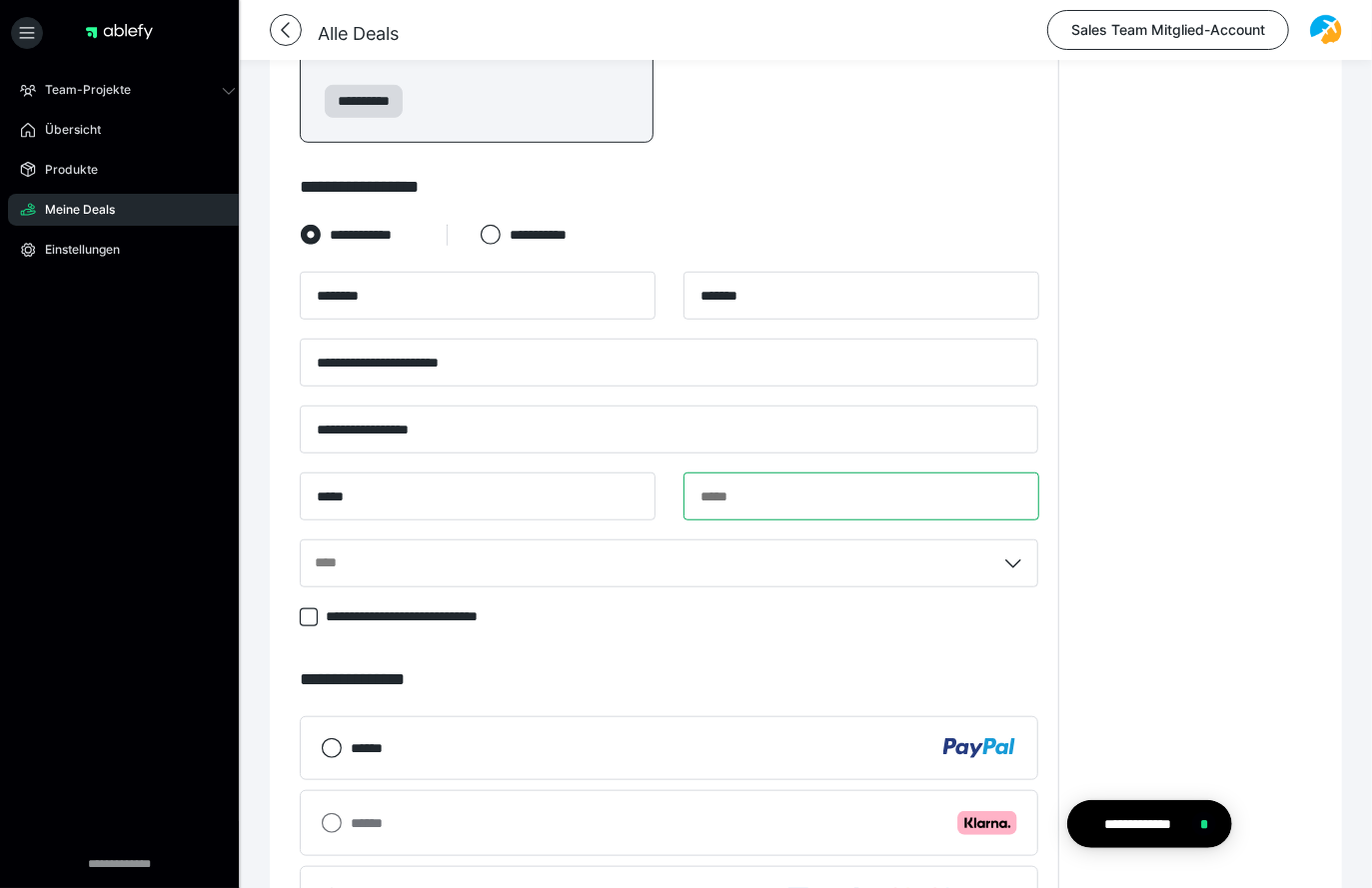 click at bounding box center (861, 496) 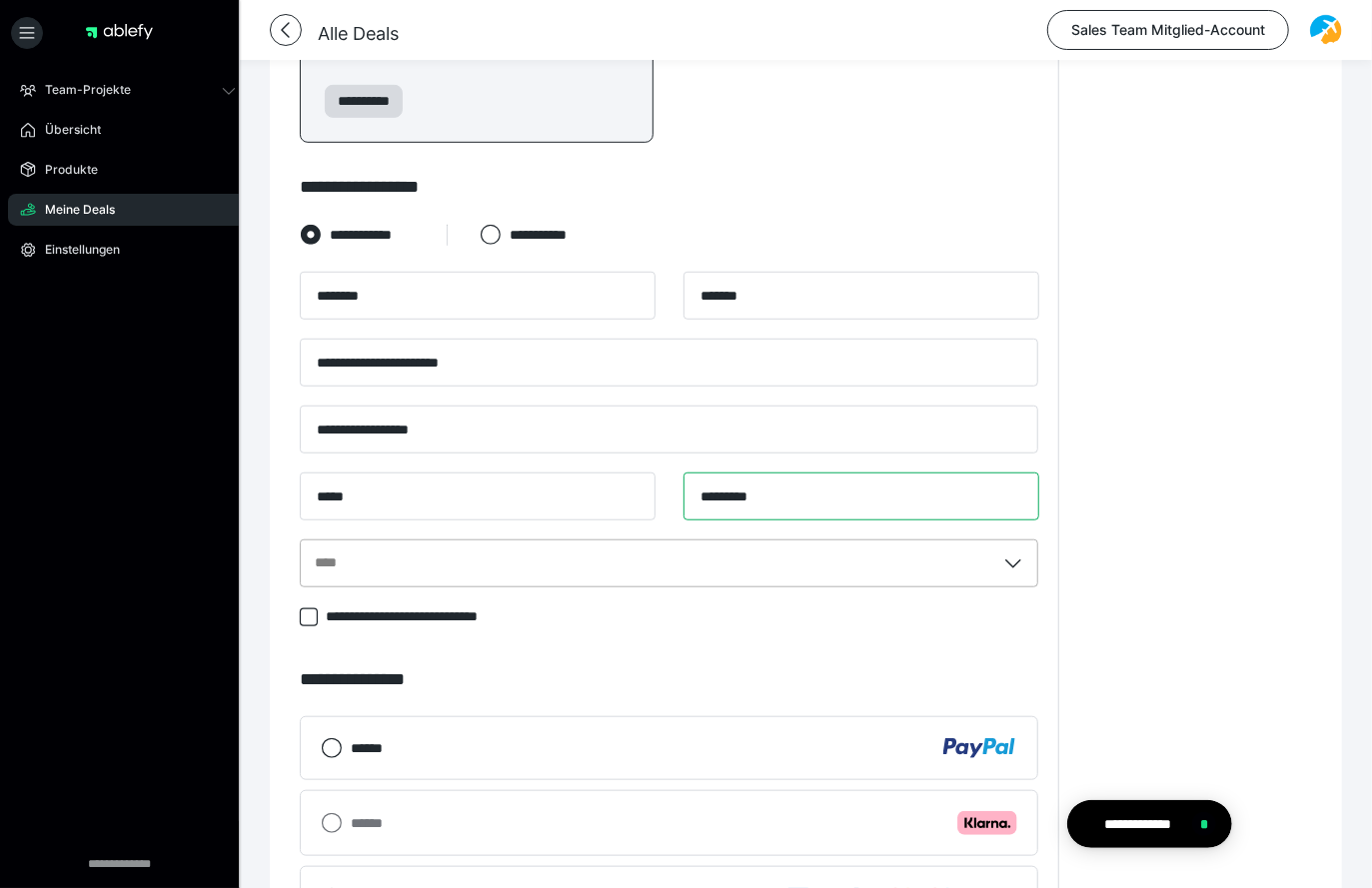 type on "*********" 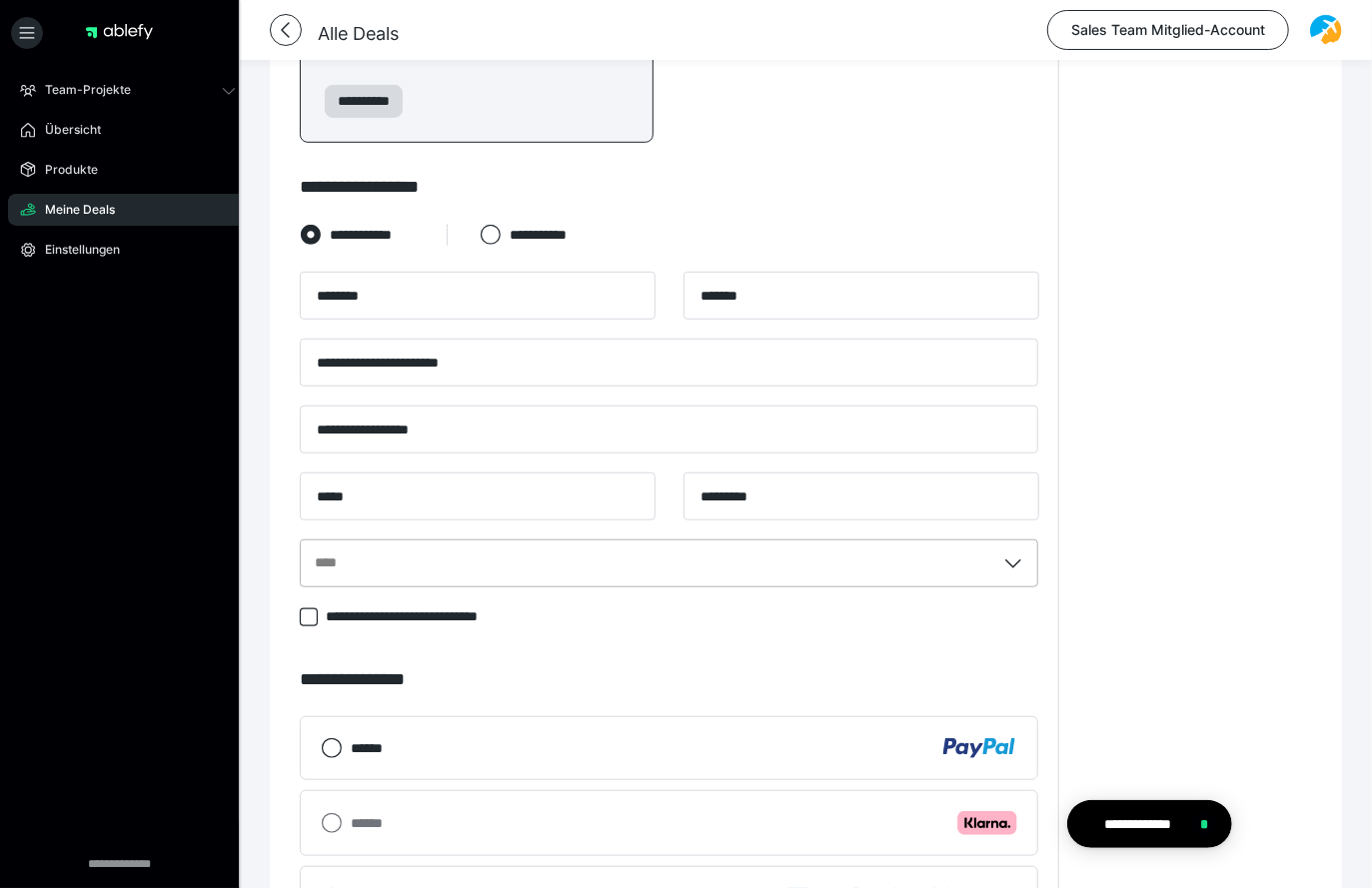 click on "****" at bounding box center [648, 563] 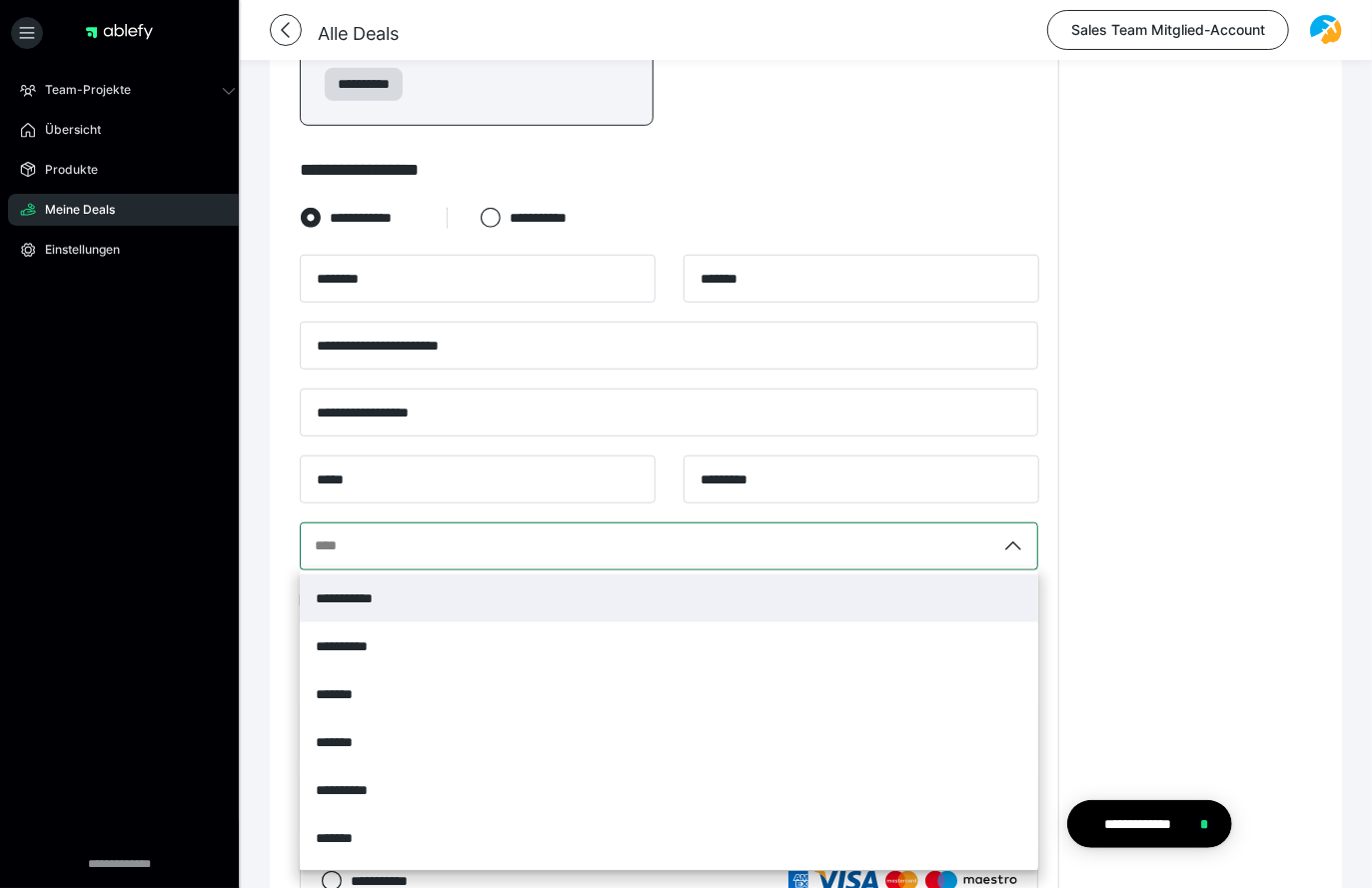 scroll, scrollTop: 601, scrollLeft: 0, axis: vertical 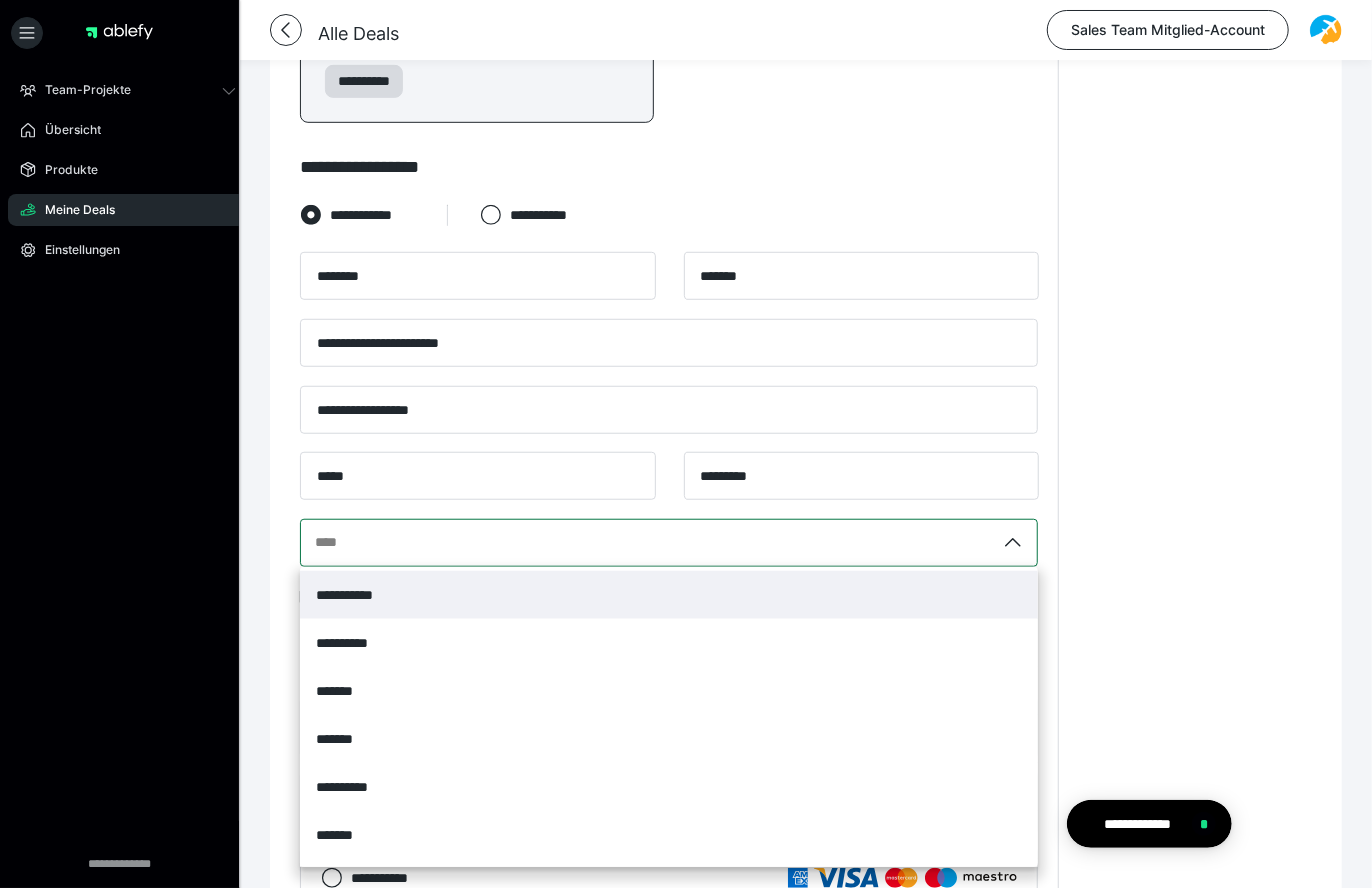 click on "**********" at bounding box center [357, 595] 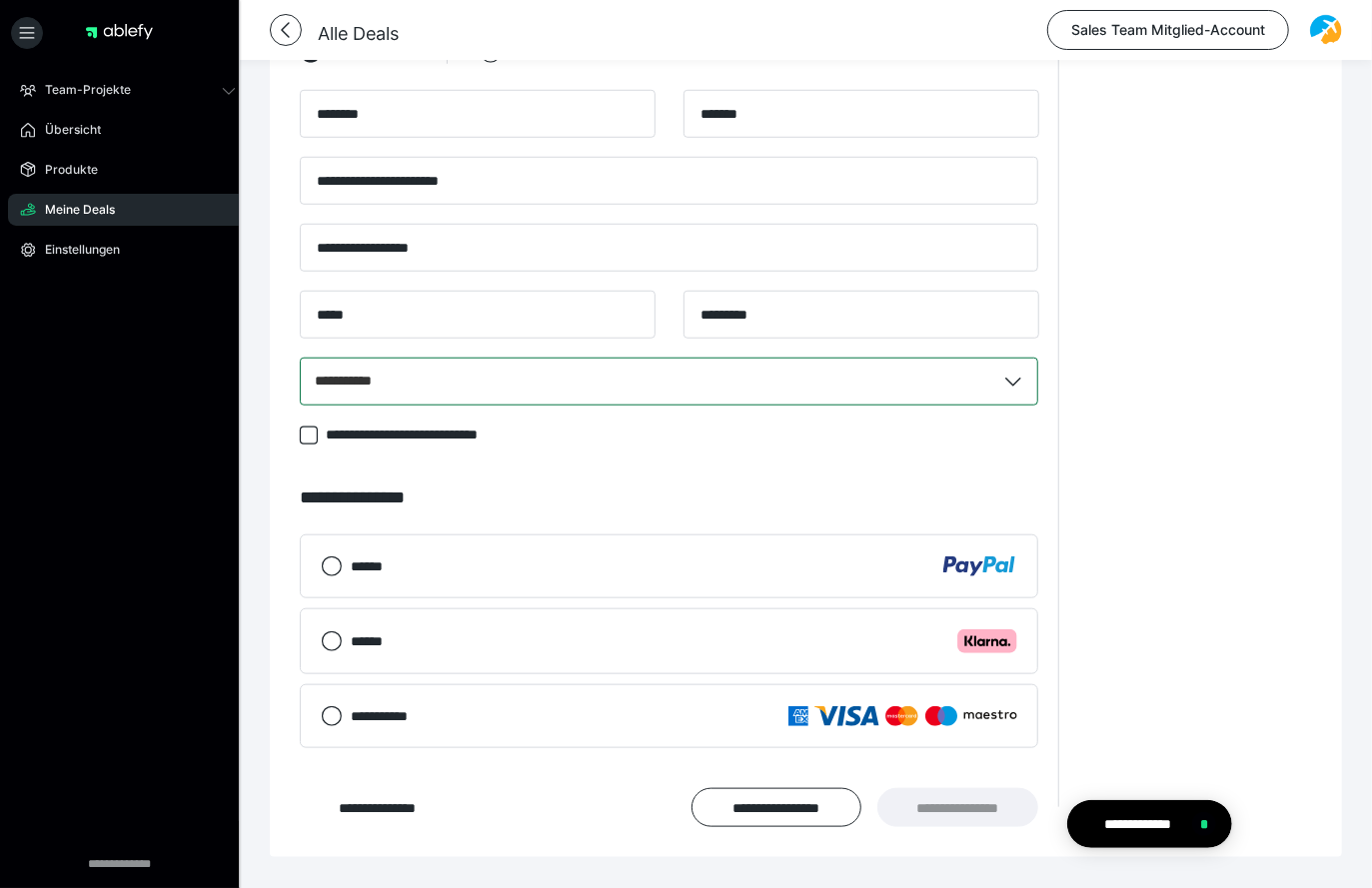 scroll, scrollTop: 766, scrollLeft: 0, axis: vertical 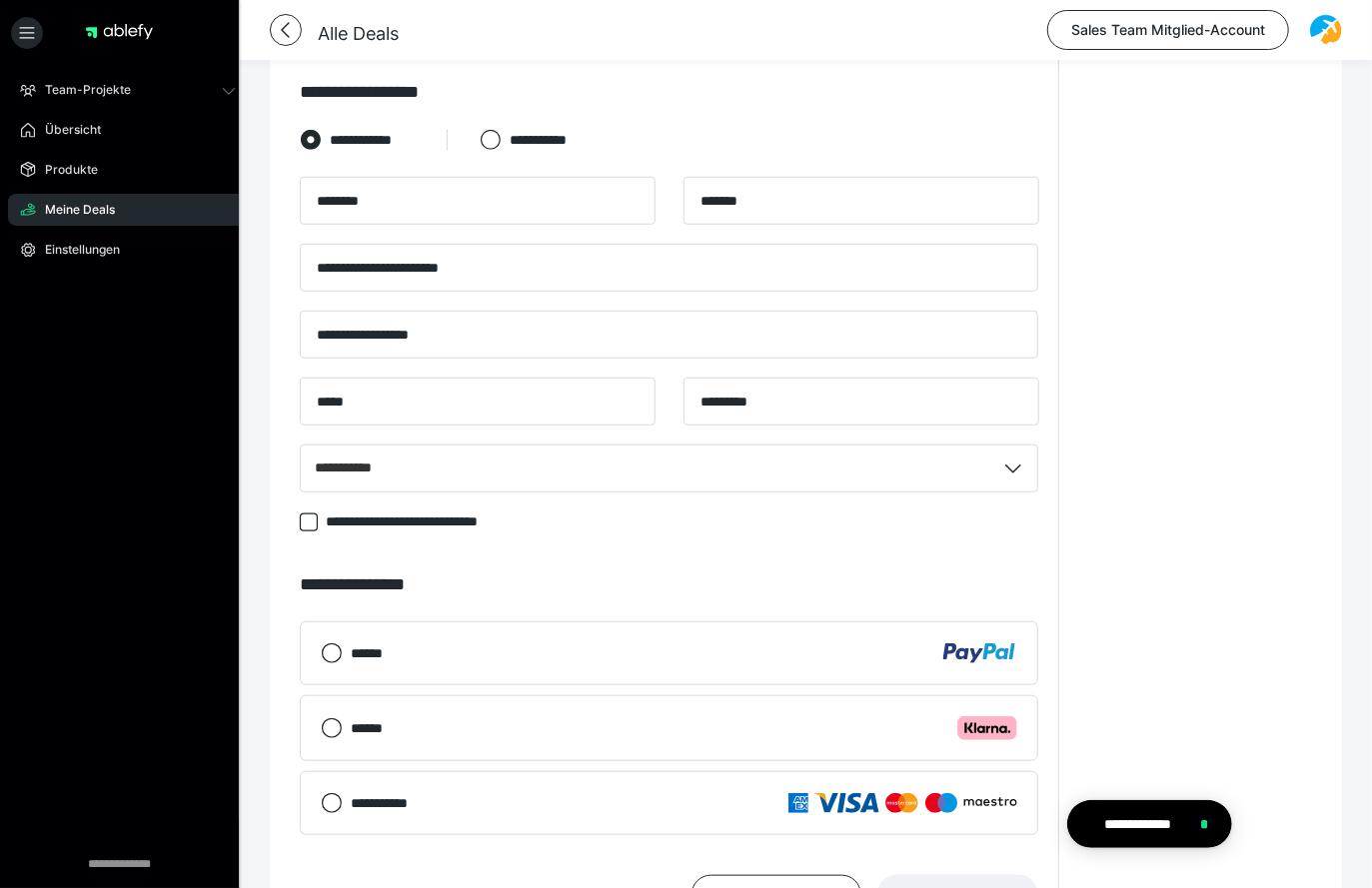 click on "**********" at bounding box center (669, 335) 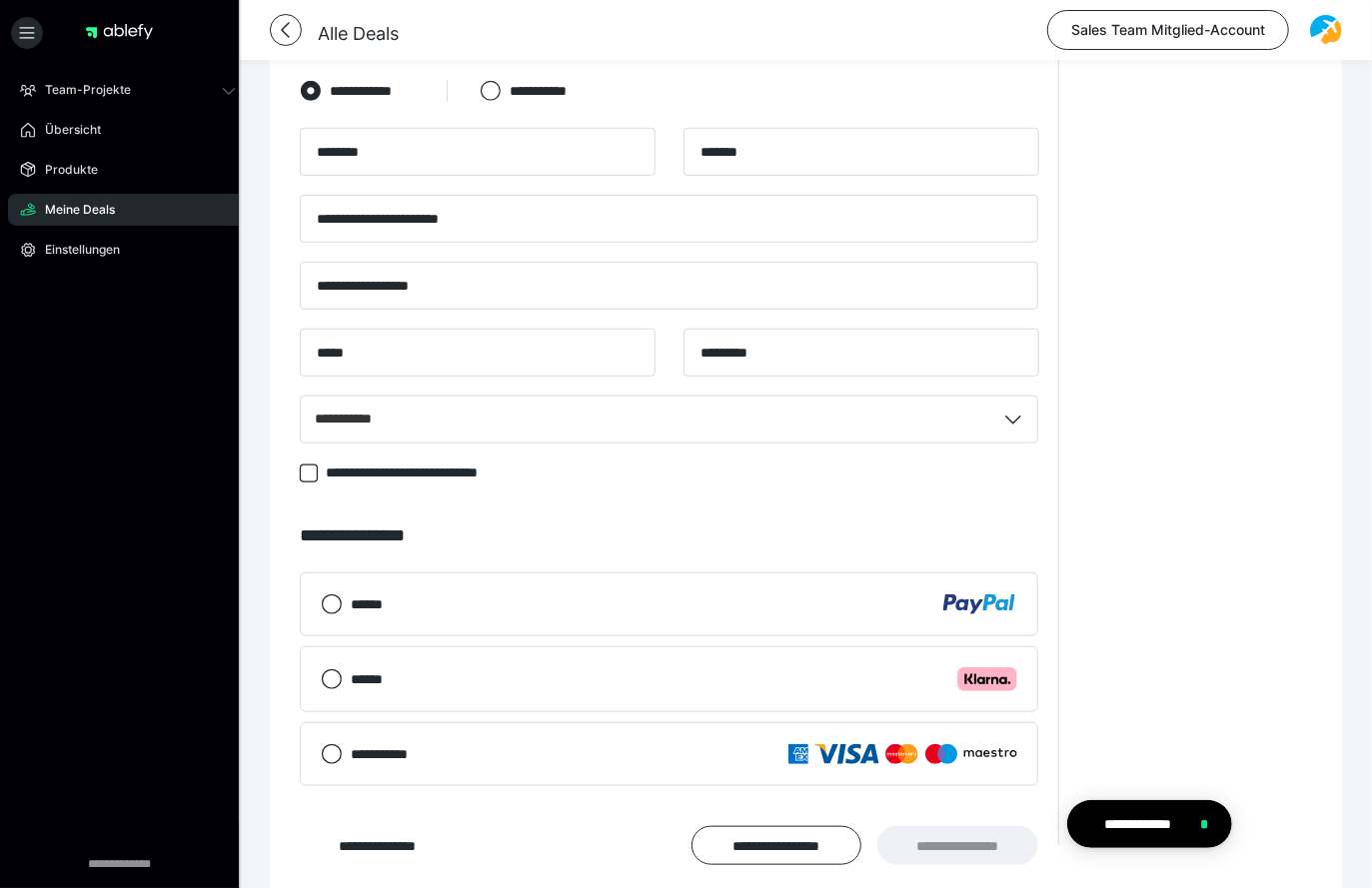 scroll, scrollTop: 742, scrollLeft: 0, axis: vertical 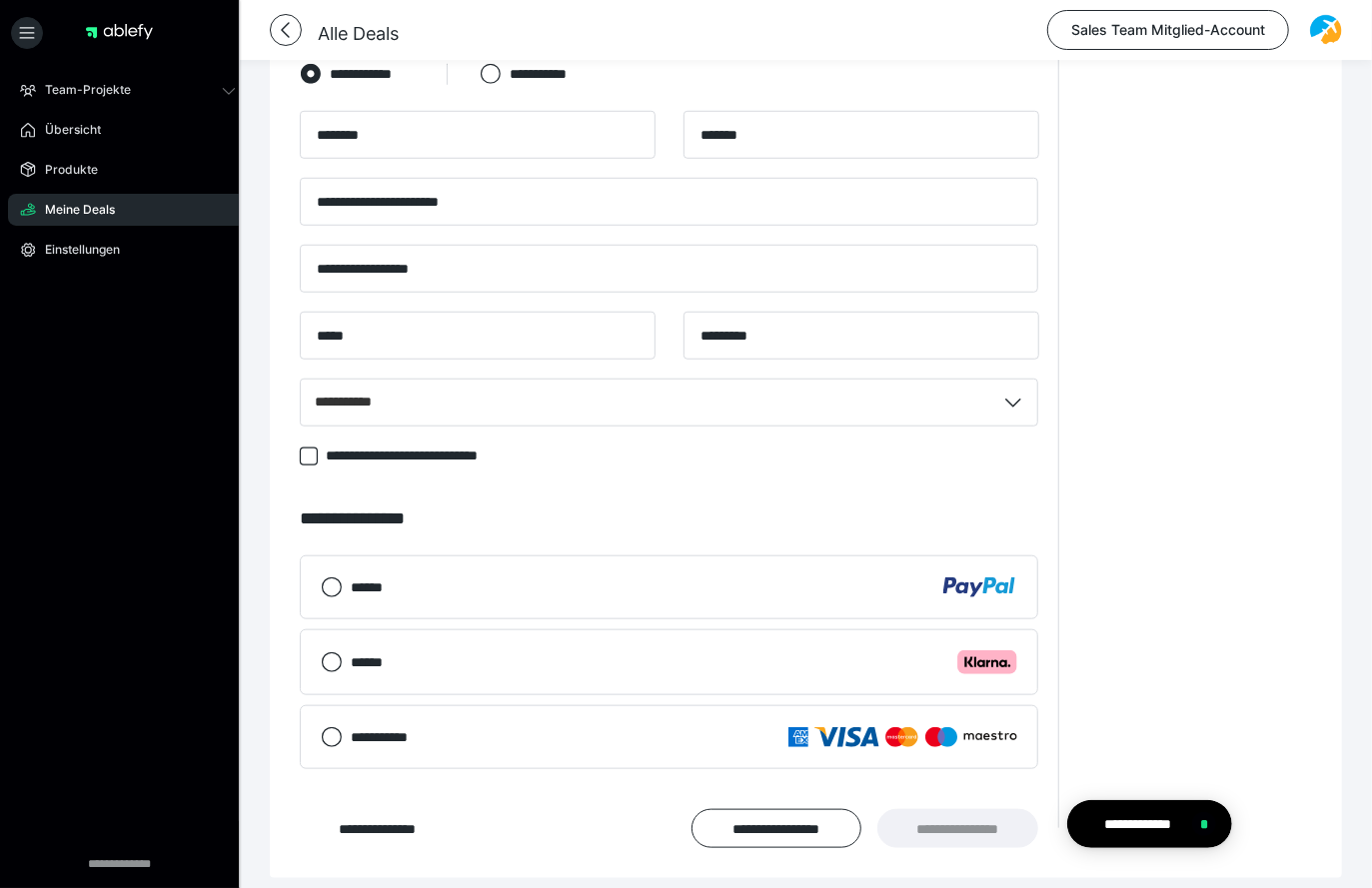 click on "**********" at bounding box center [670, 518] 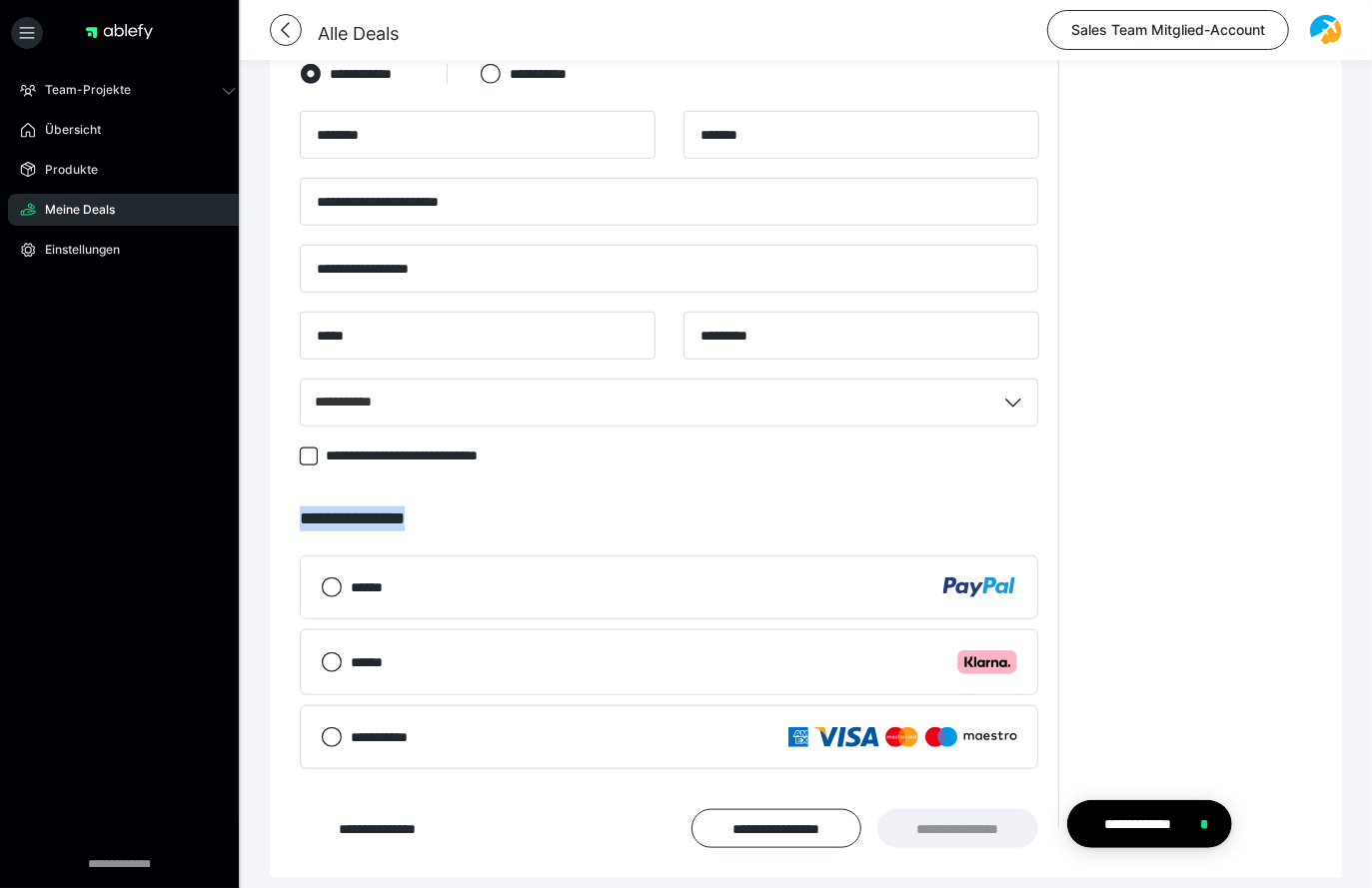click on "**********" at bounding box center [670, 518] 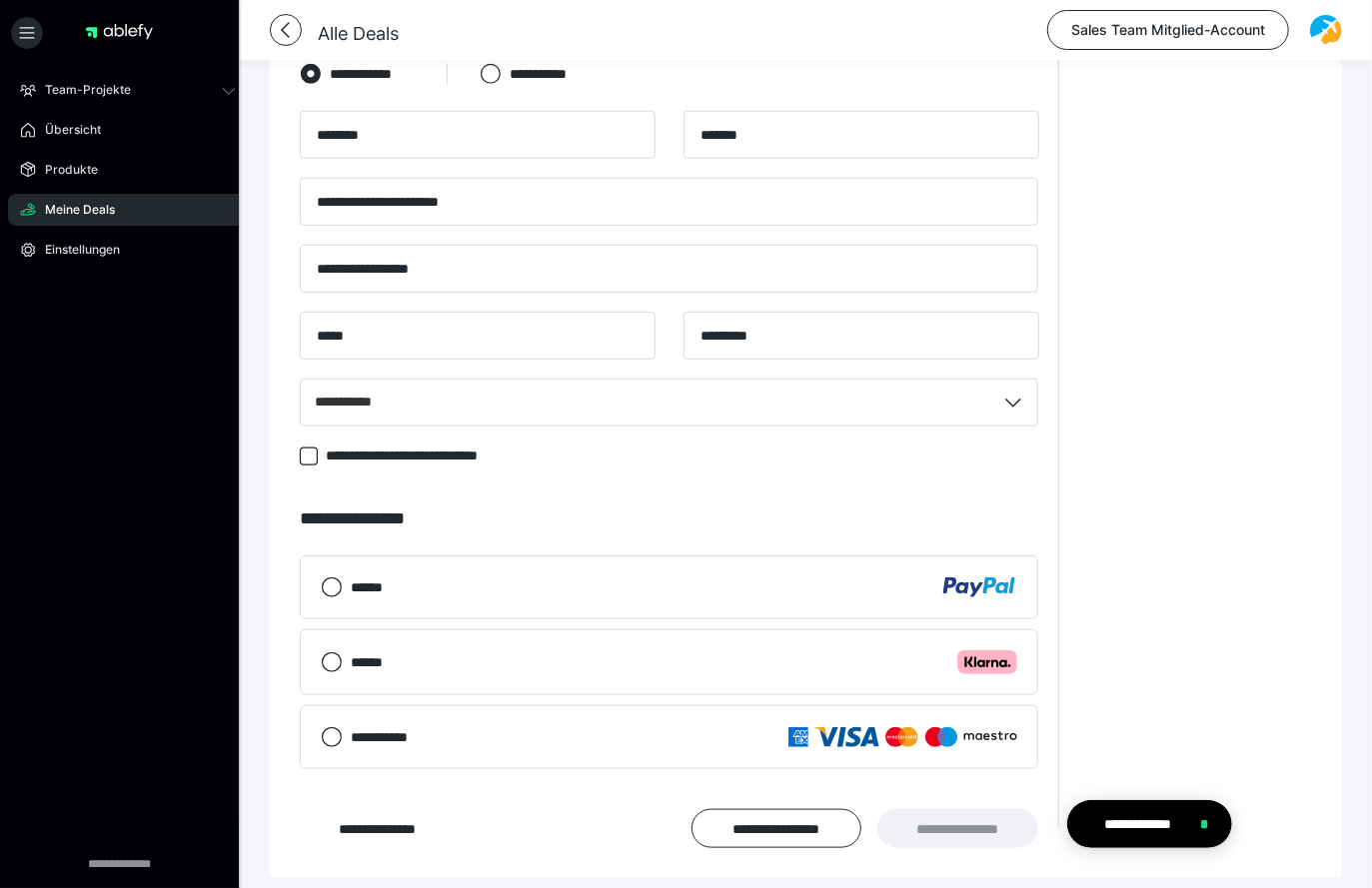 click on "**********" at bounding box center (670, 518) 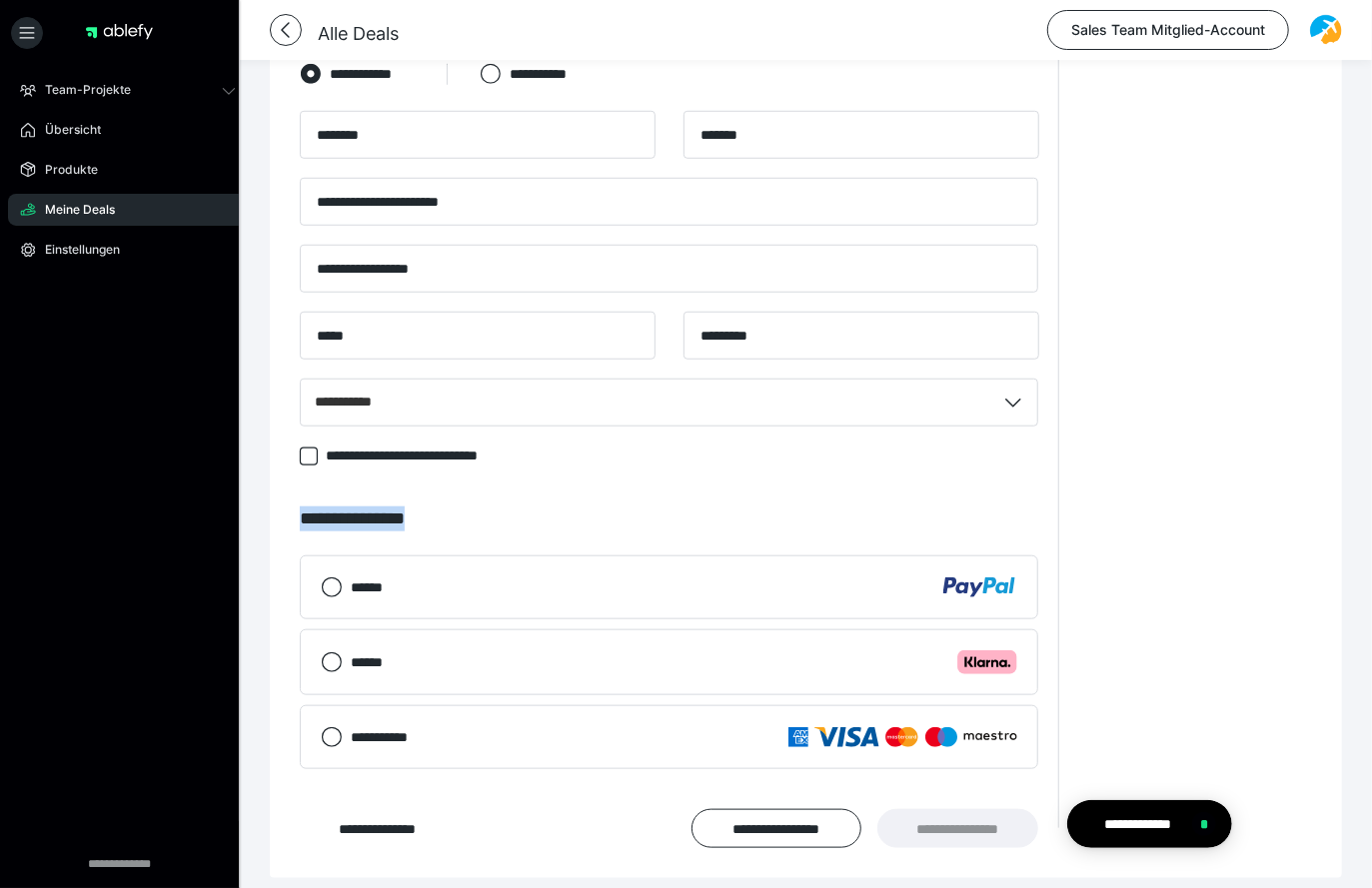 click on "**********" at bounding box center [670, 518] 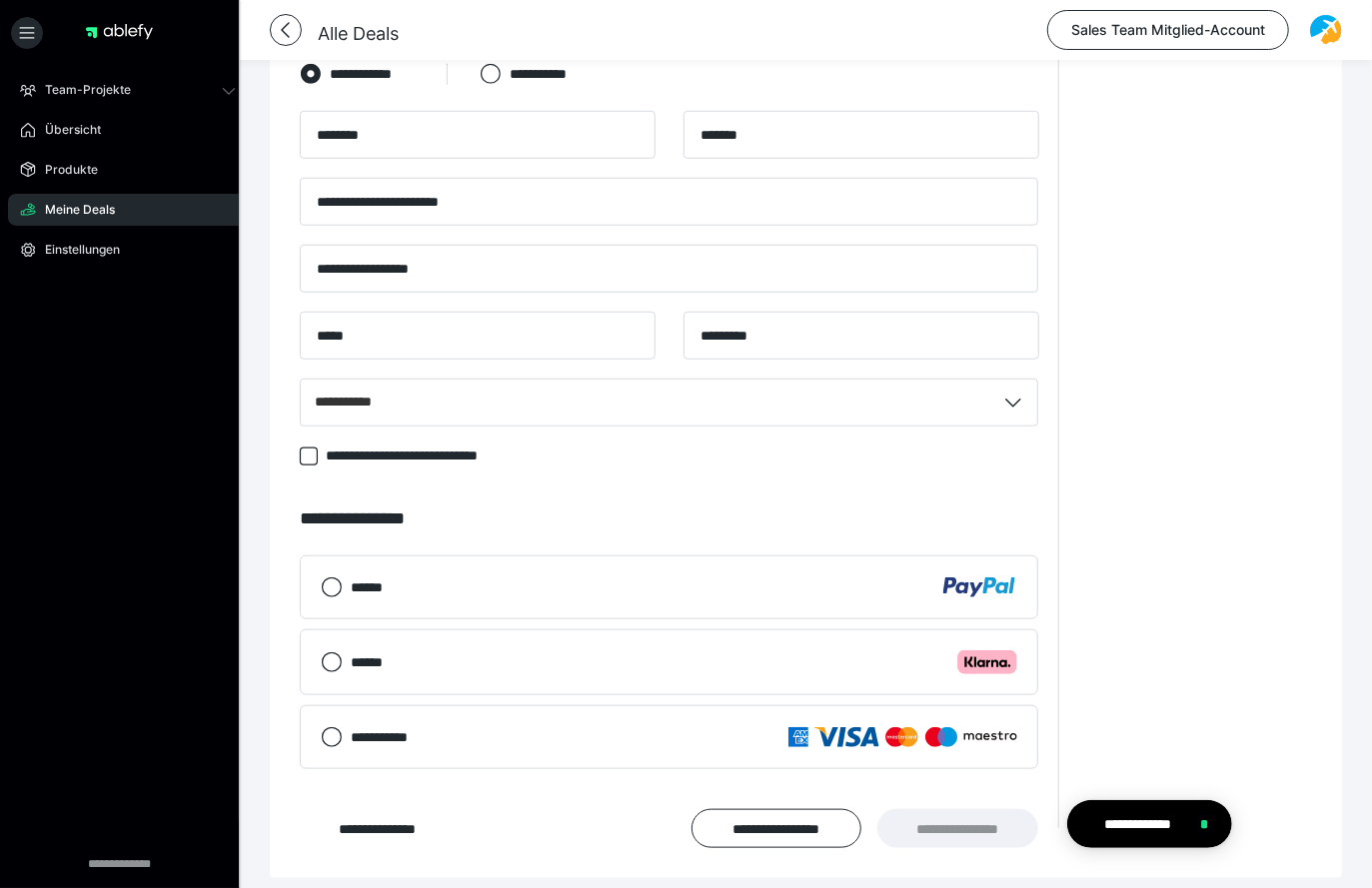 click on "**********" at bounding box center (670, 518) 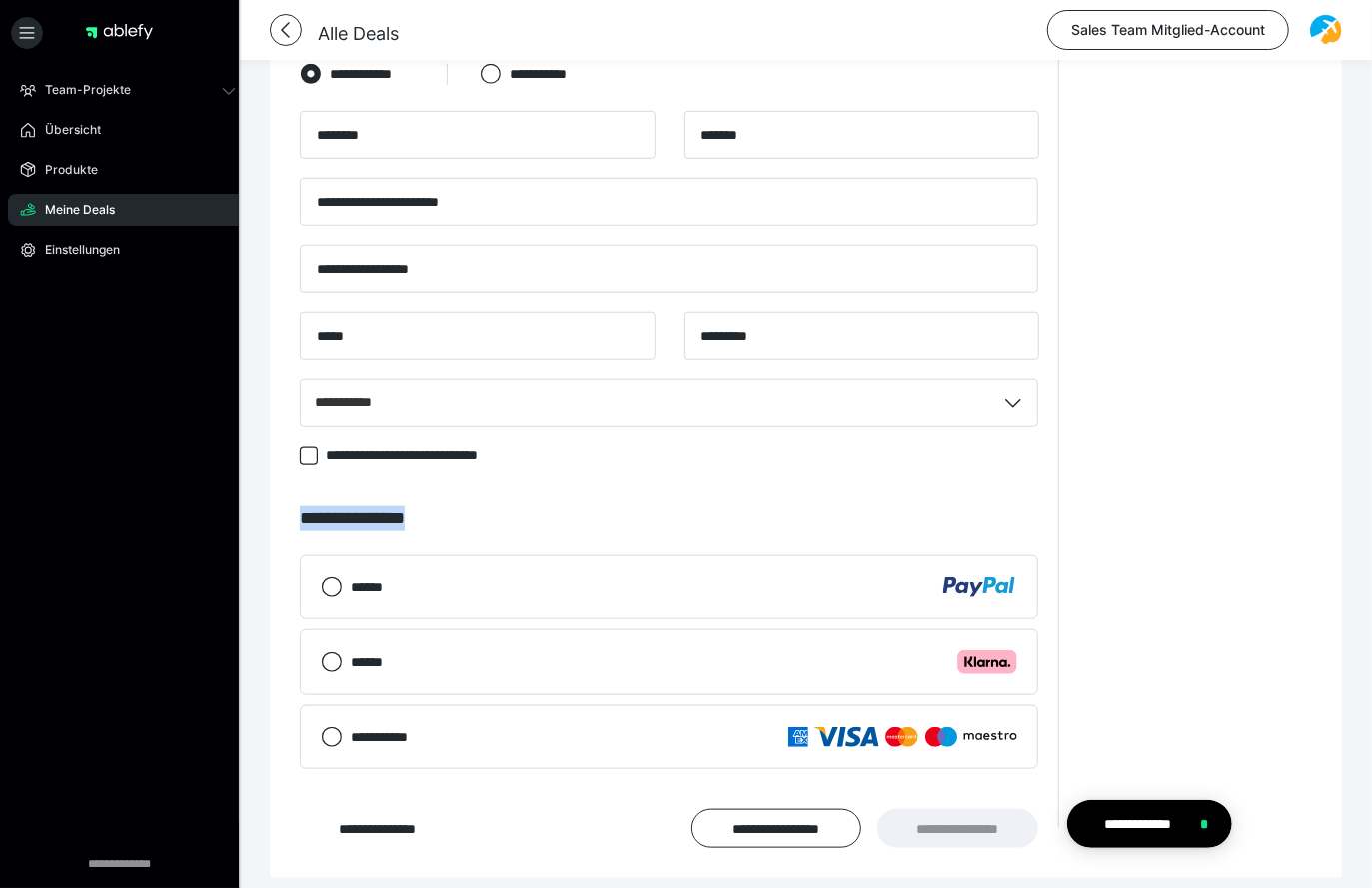 click on "**********" at bounding box center (670, 518) 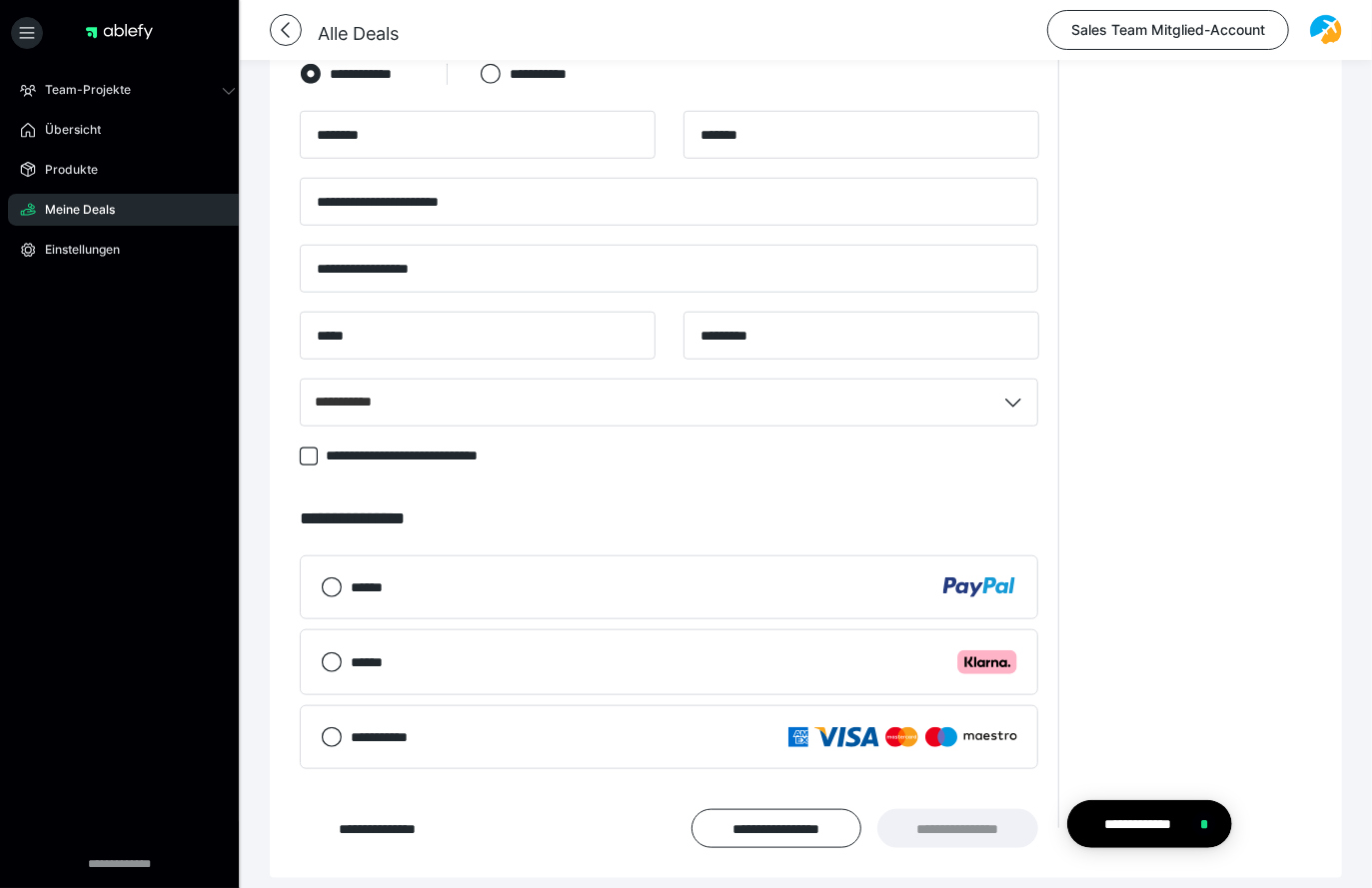 click on "****** .cls-1 {fill: #ffb3c7;}" at bounding box center [669, 662] 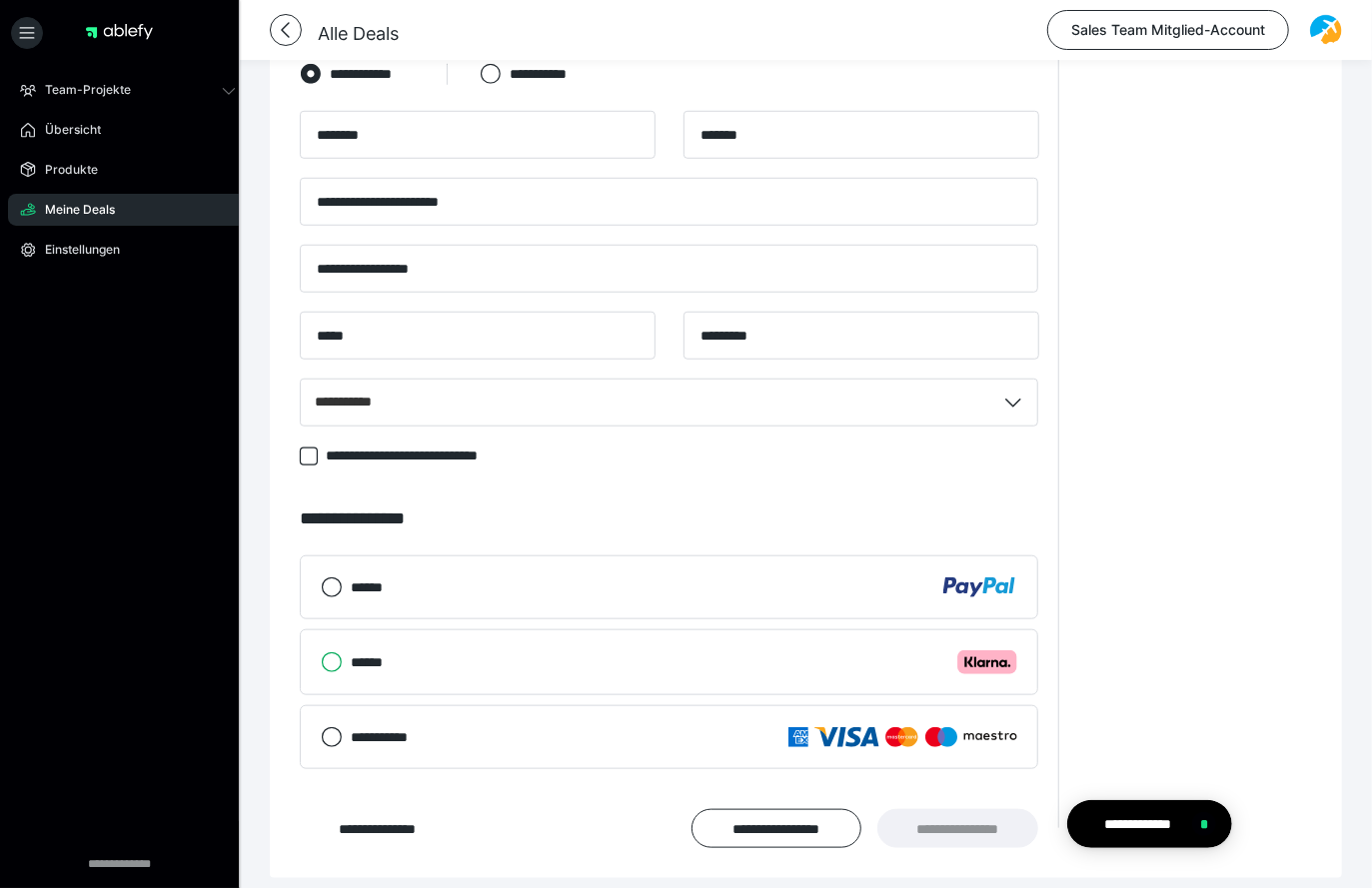 click on "****** .cls-1 {fill: #ffb3c7;}" at bounding box center [321, 662] 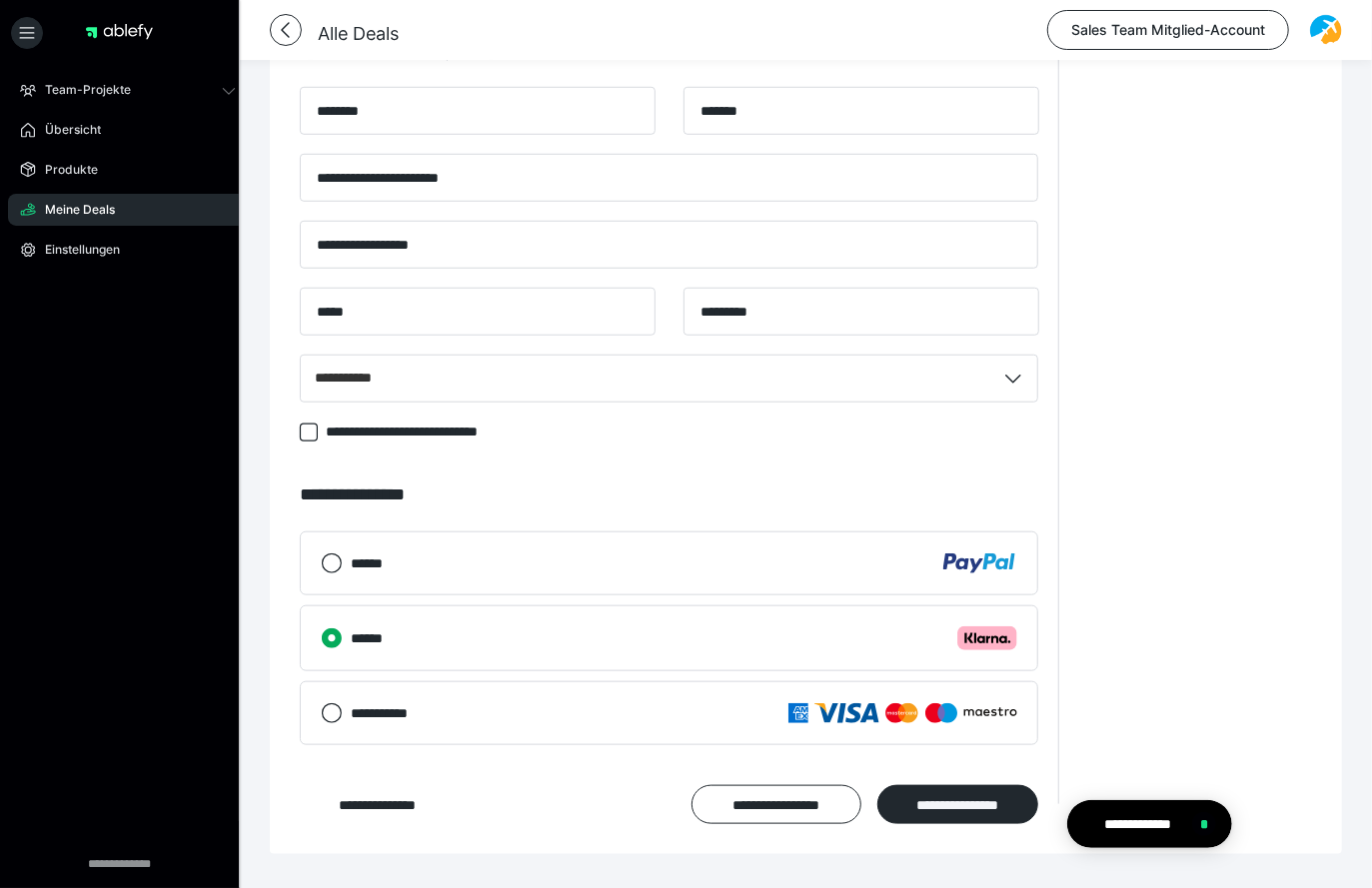 scroll, scrollTop: 779, scrollLeft: 0, axis: vertical 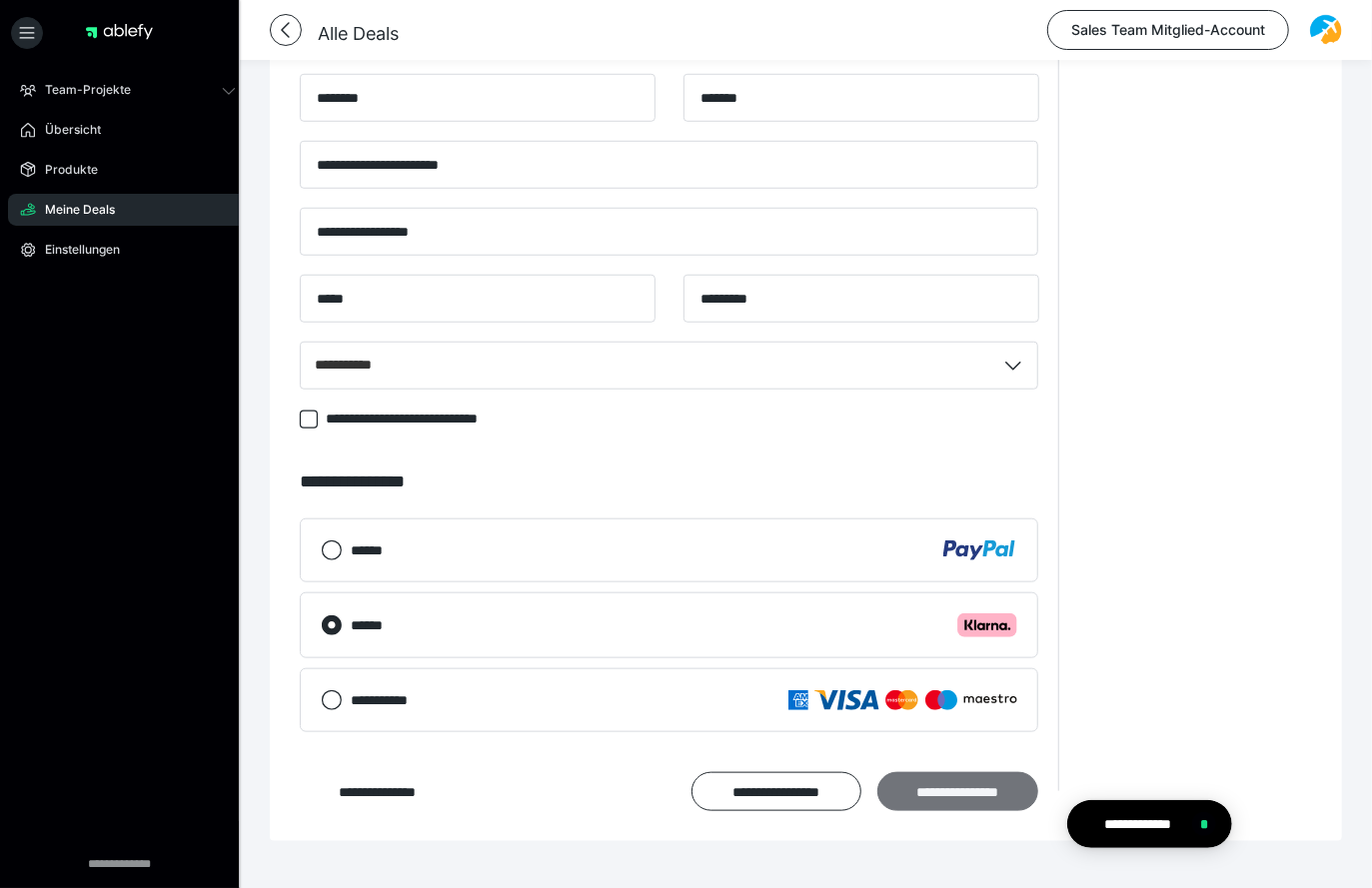 click on "**********" at bounding box center (958, 791) 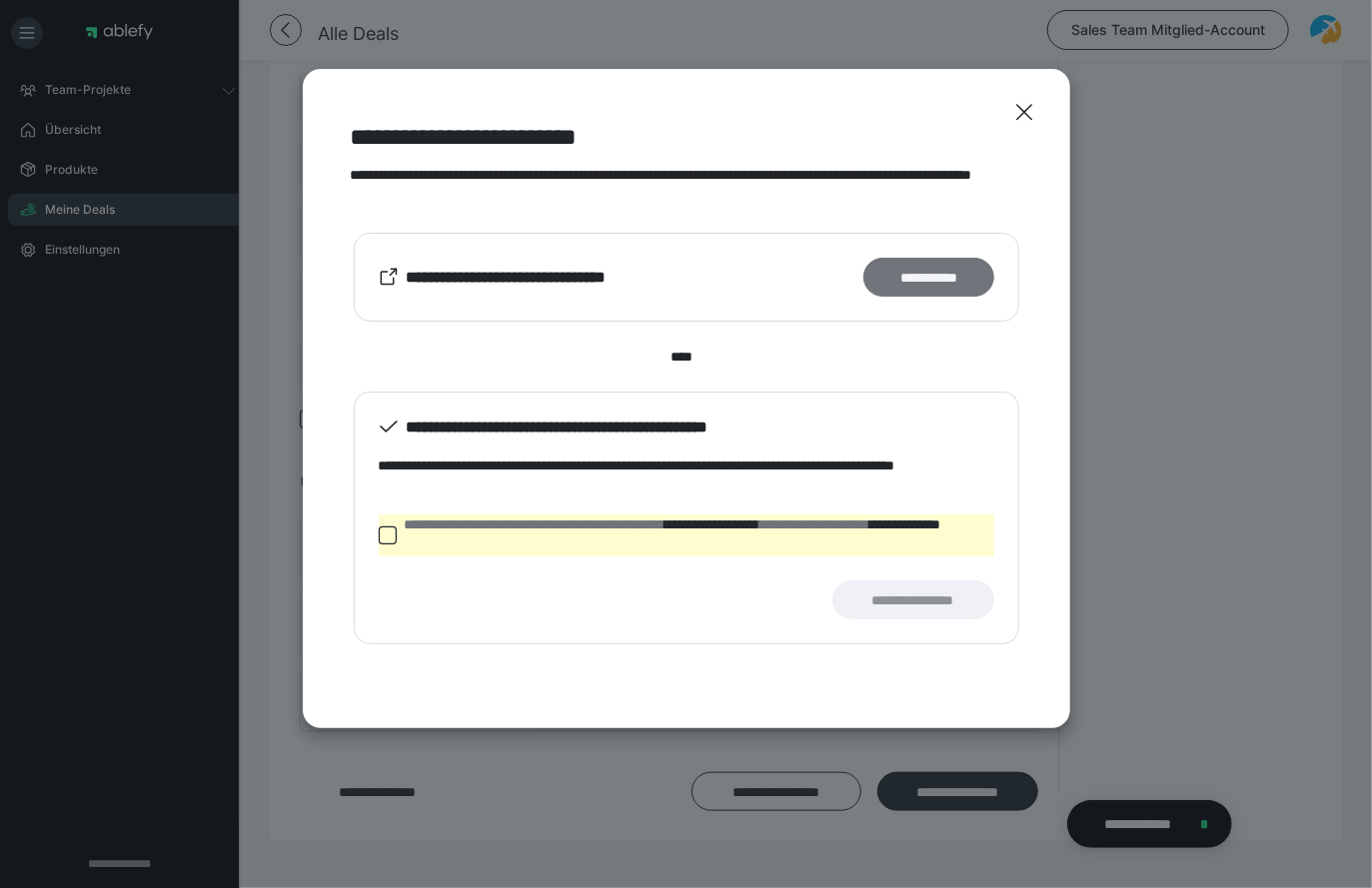 click on "**********" at bounding box center (928, 277) 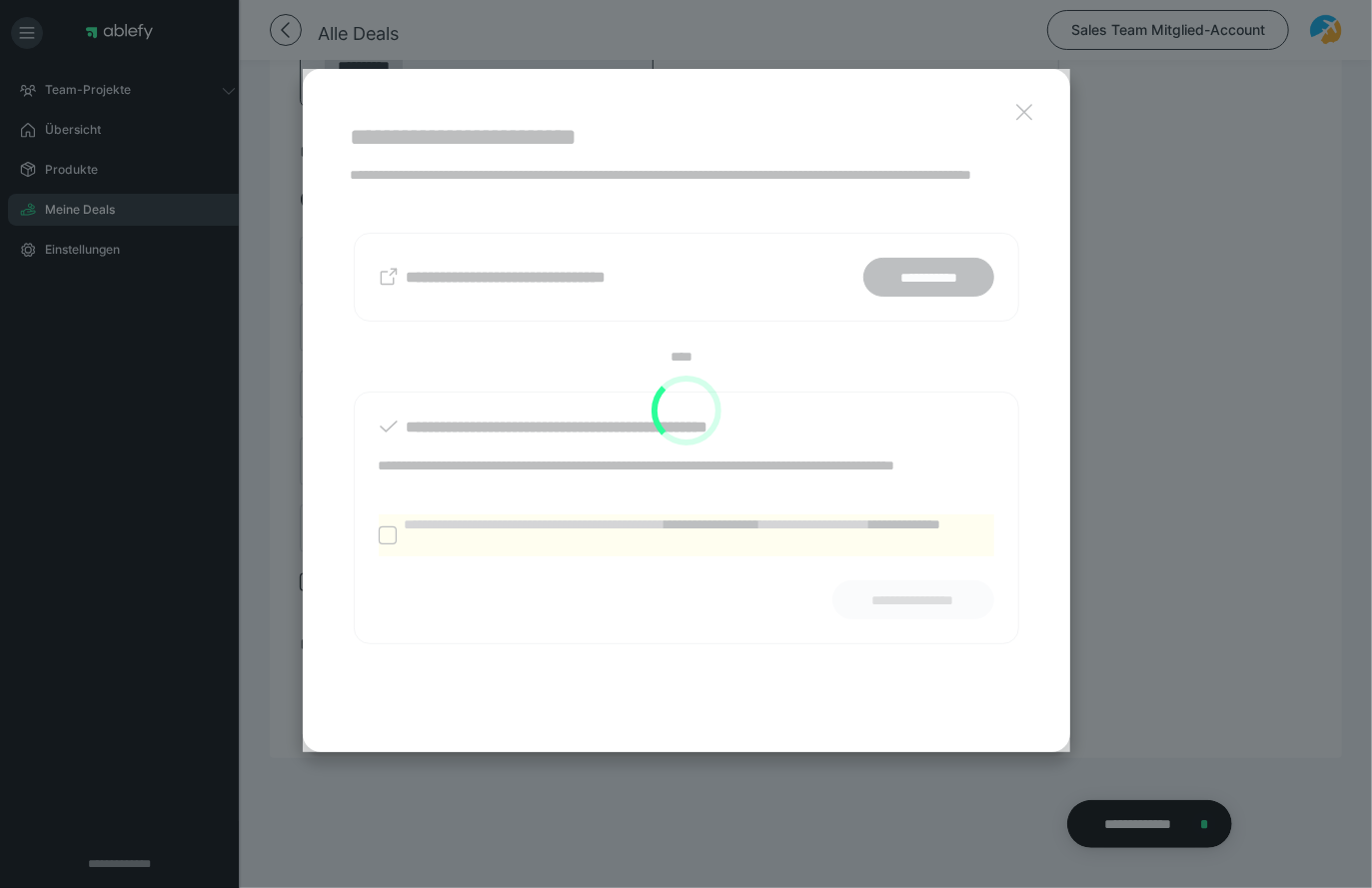 scroll, scrollTop: 629, scrollLeft: 0, axis: vertical 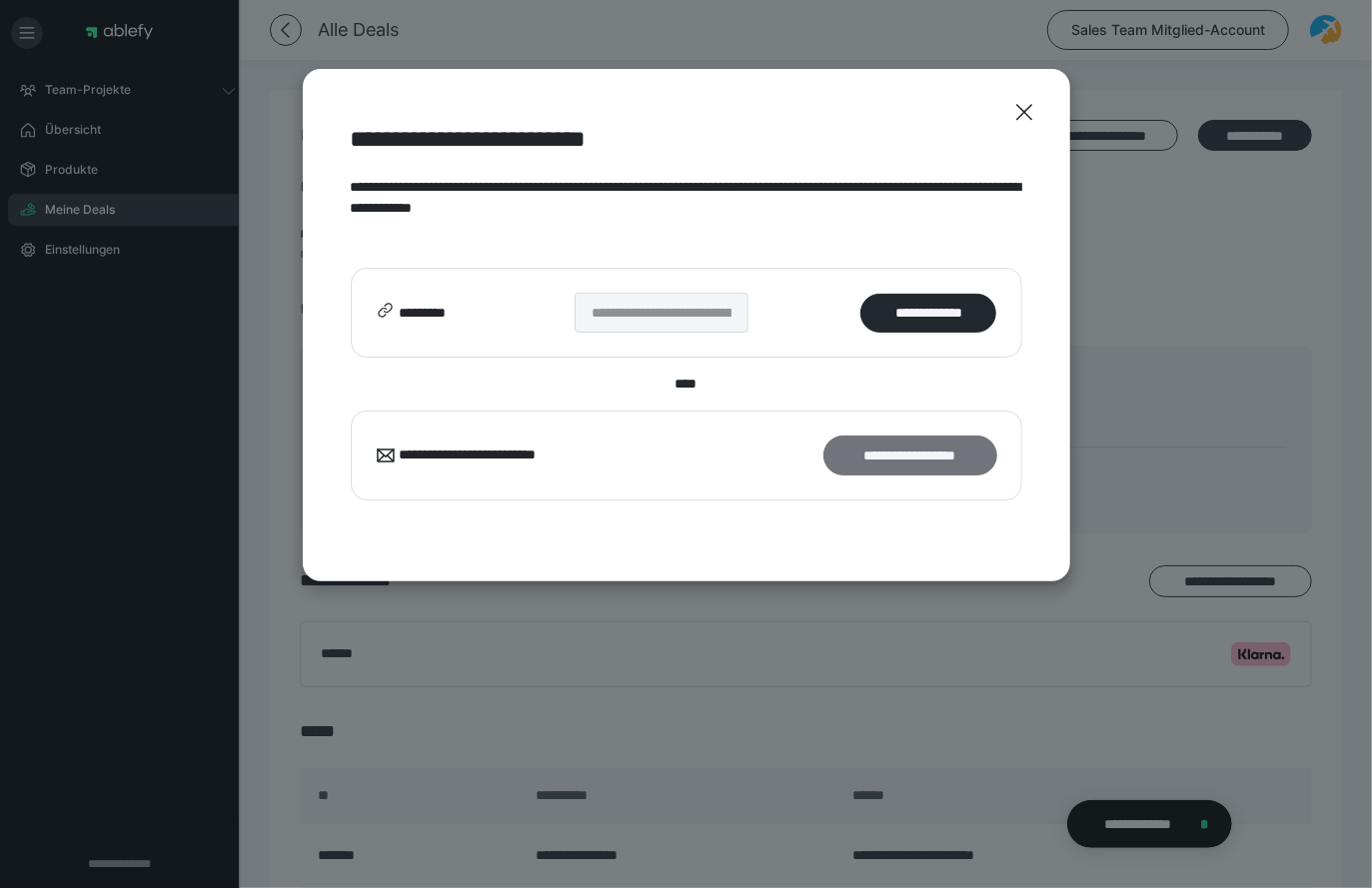 click on "**********" at bounding box center [910, 454] 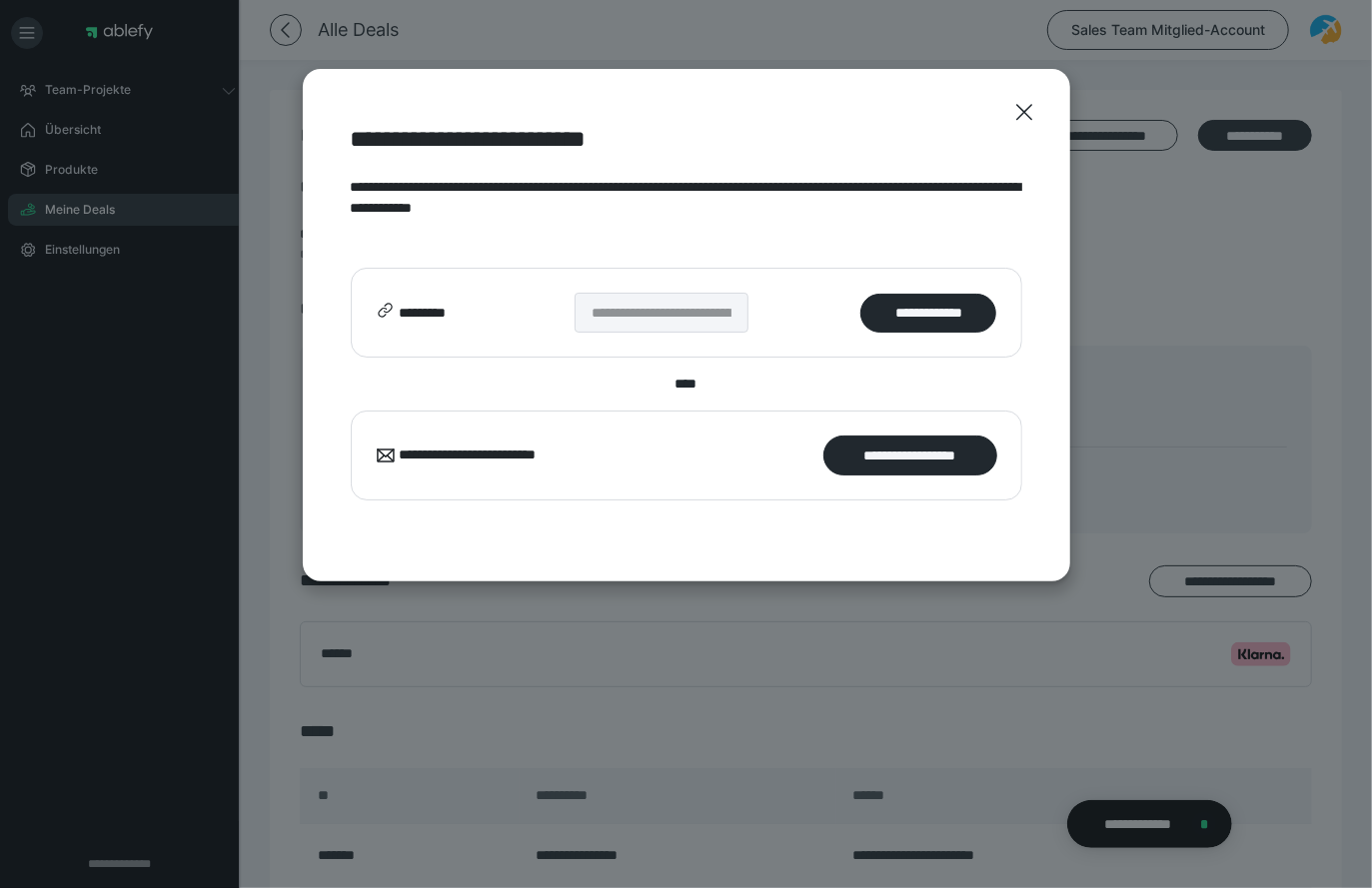 click on "**********" at bounding box center [686, 198] 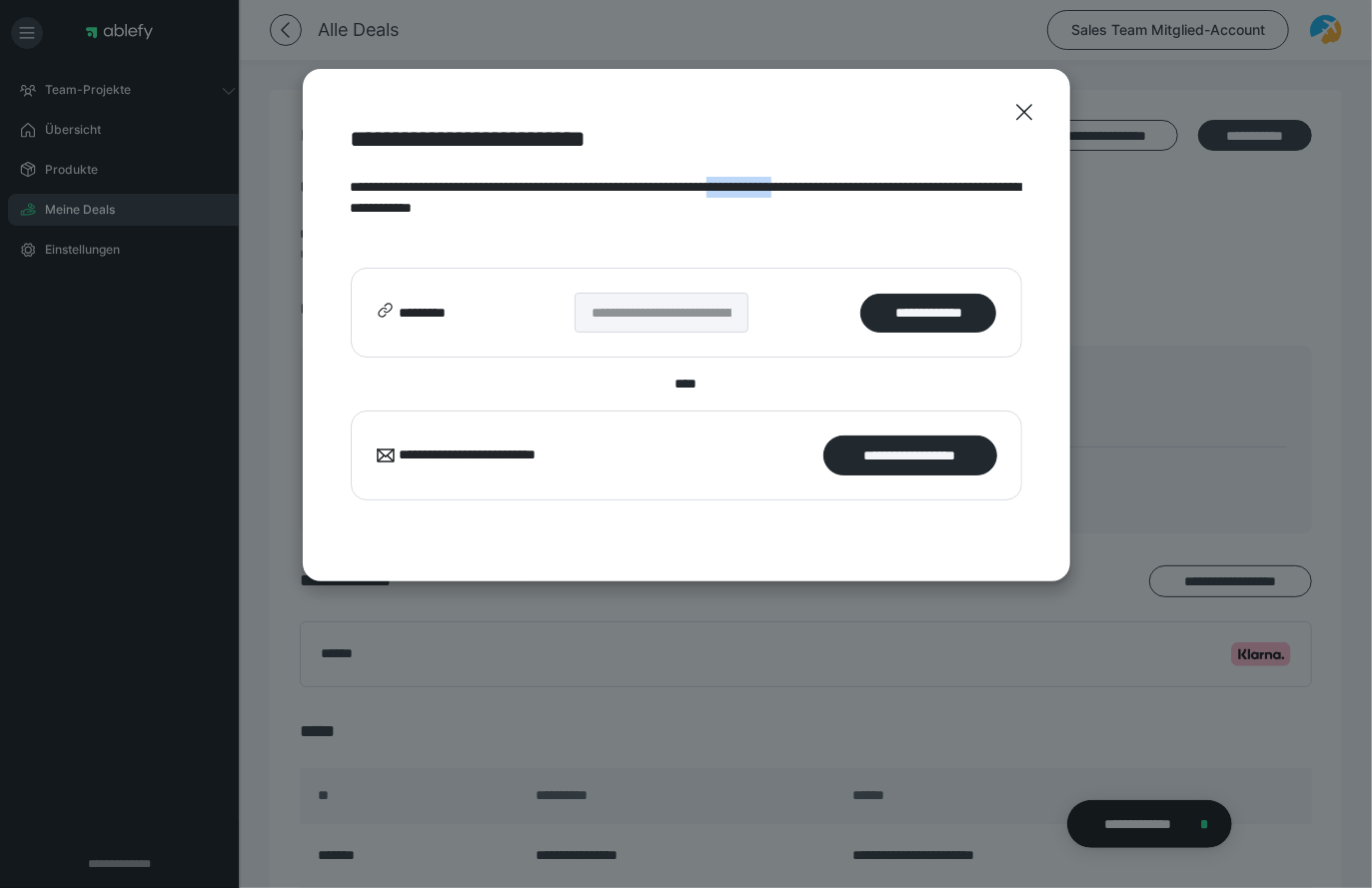 click on "**********" at bounding box center (686, 198) 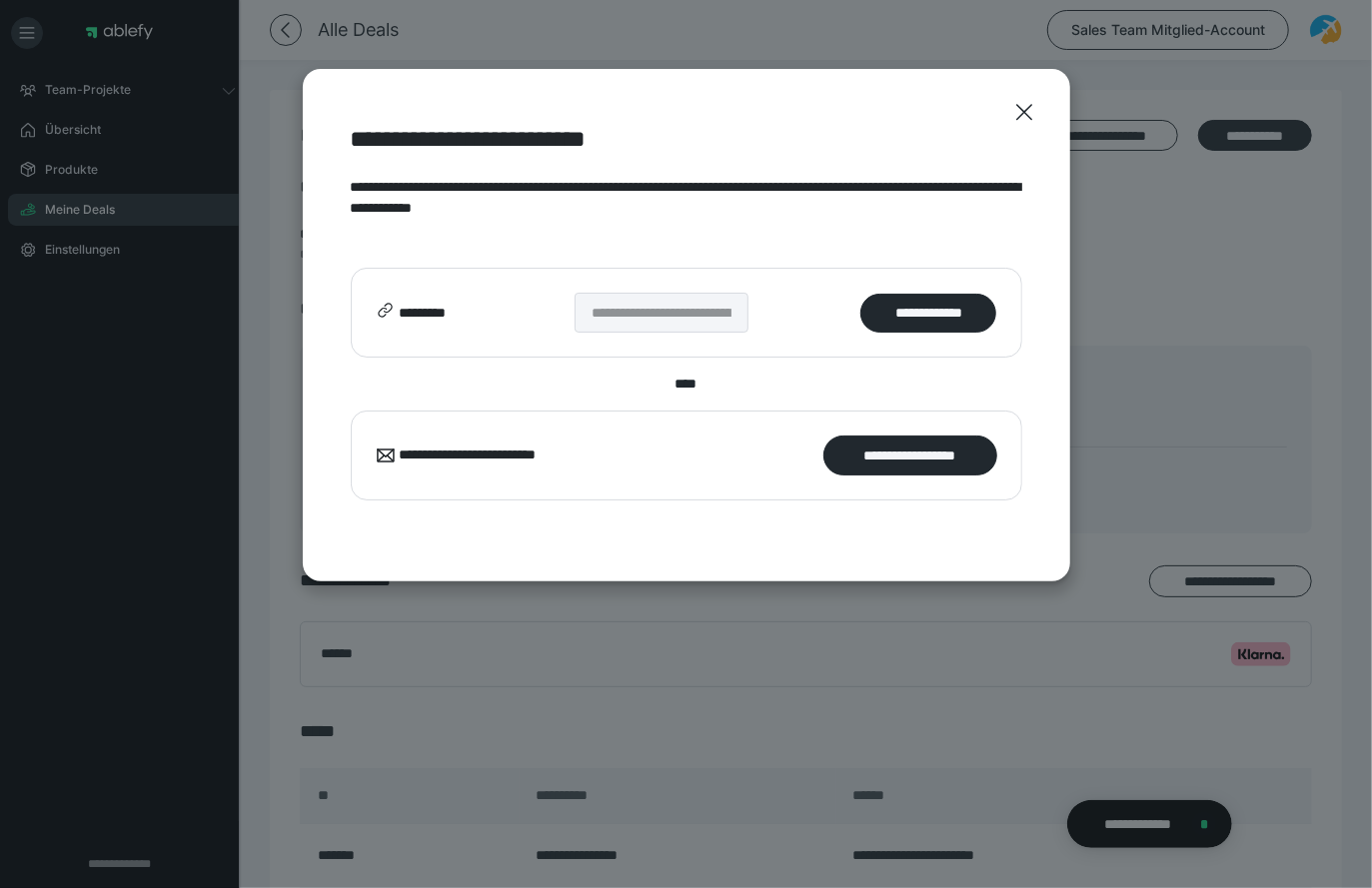 click on "**********" at bounding box center (686, 139) 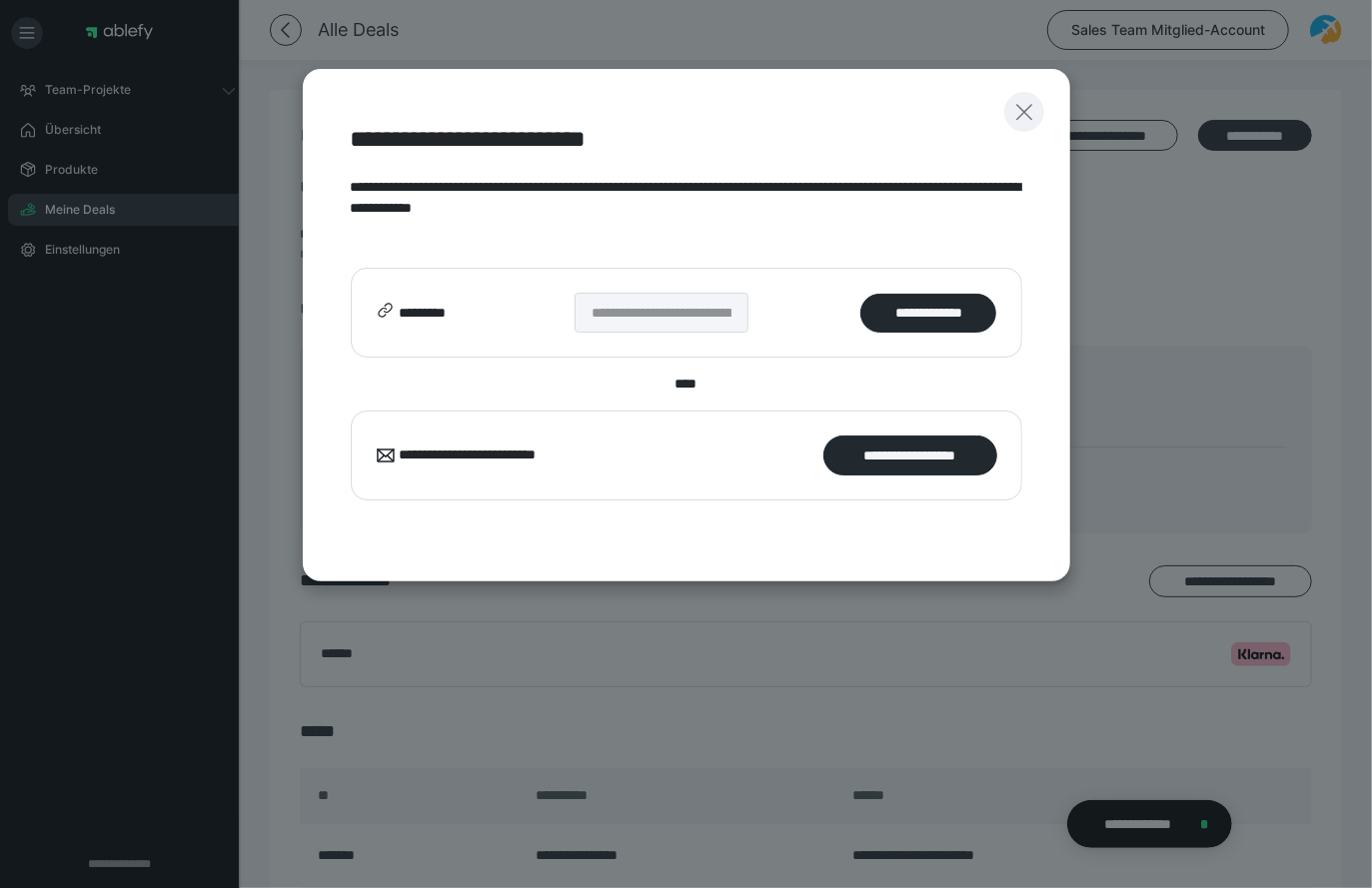 click at bounding box center [1024, 112] 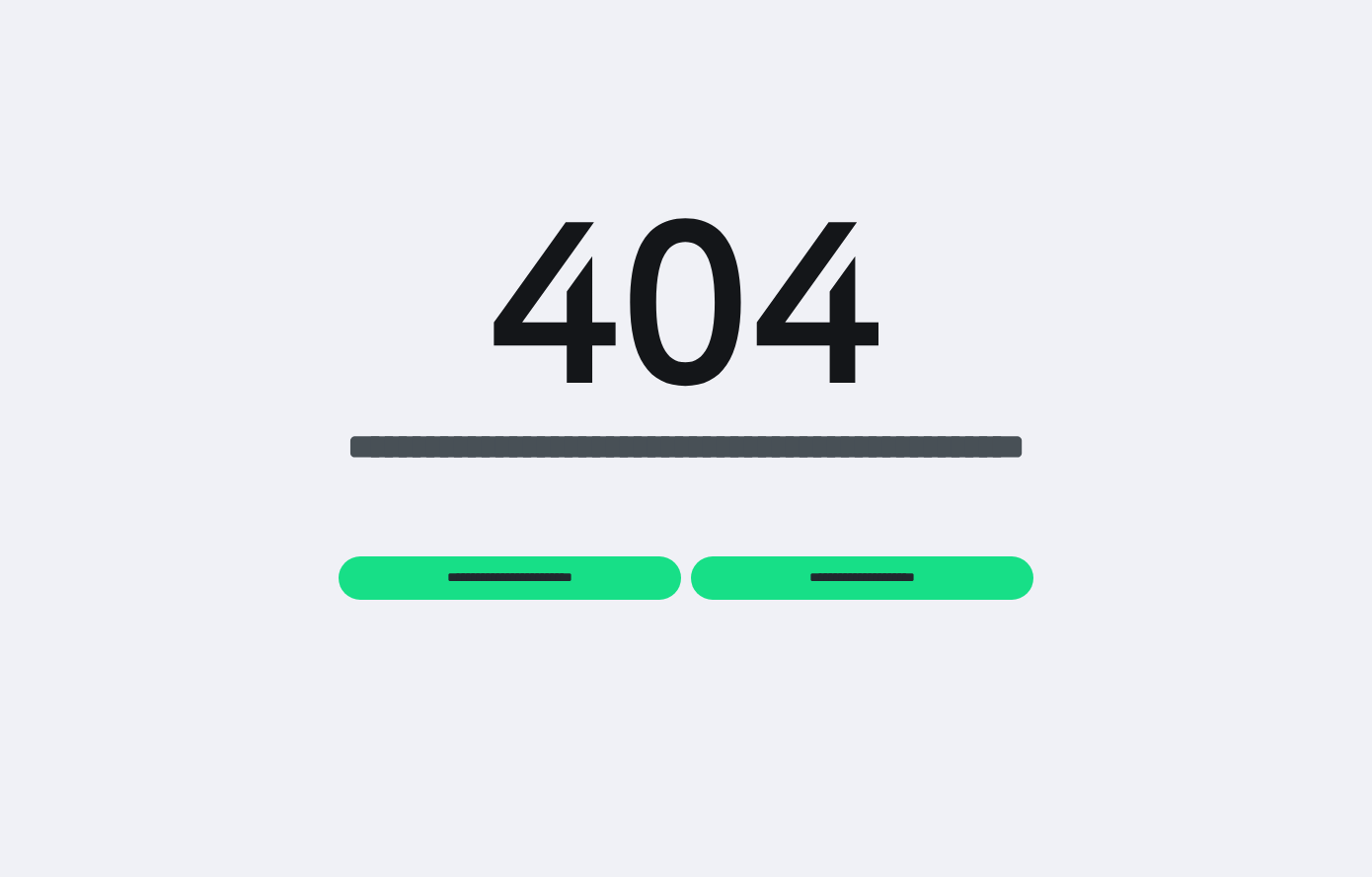 scroll, scrollTop: 0, scrollLeft: 0, axis: both 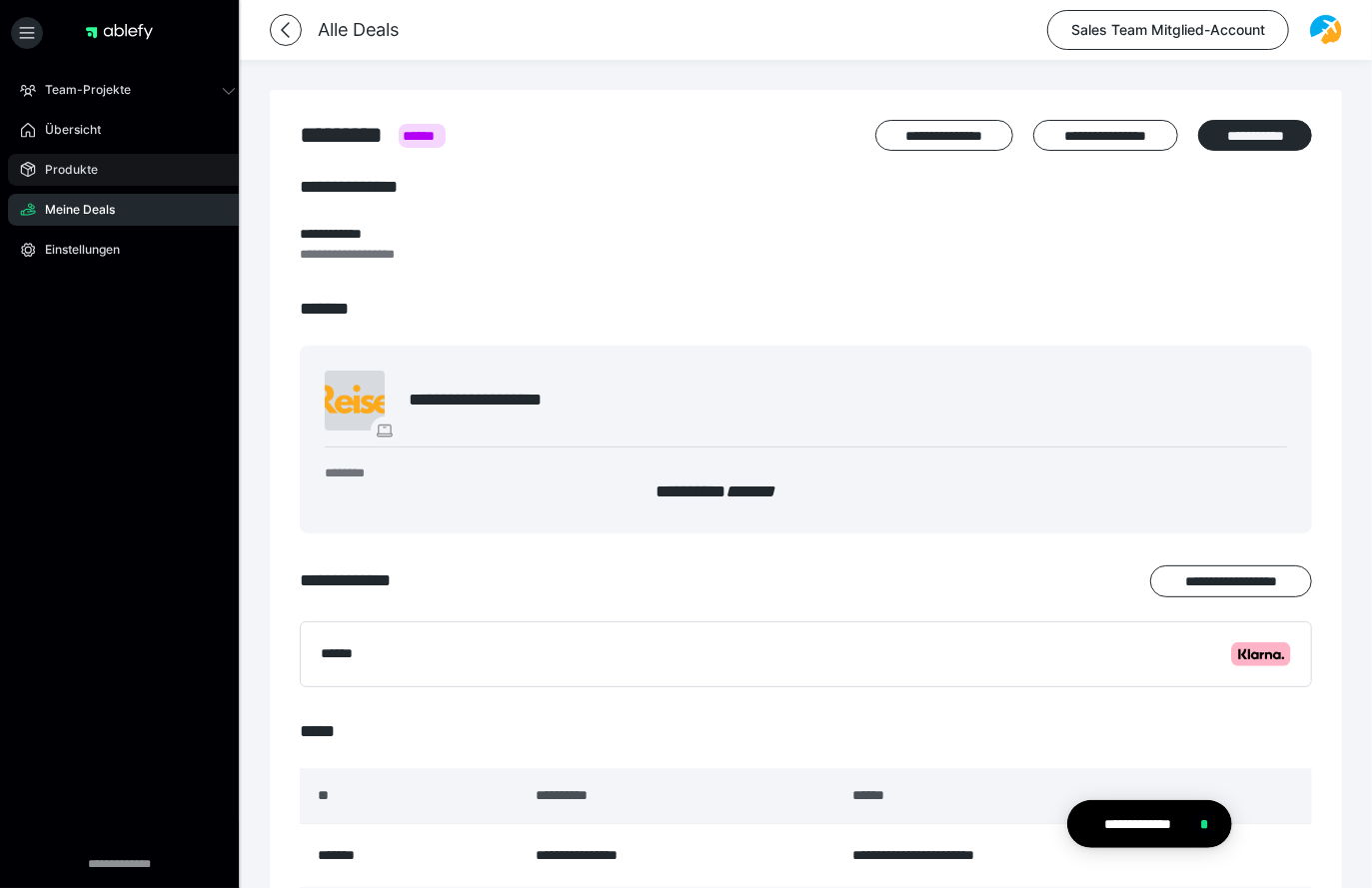 click on "Produkte" at bounding box center [128, 170] 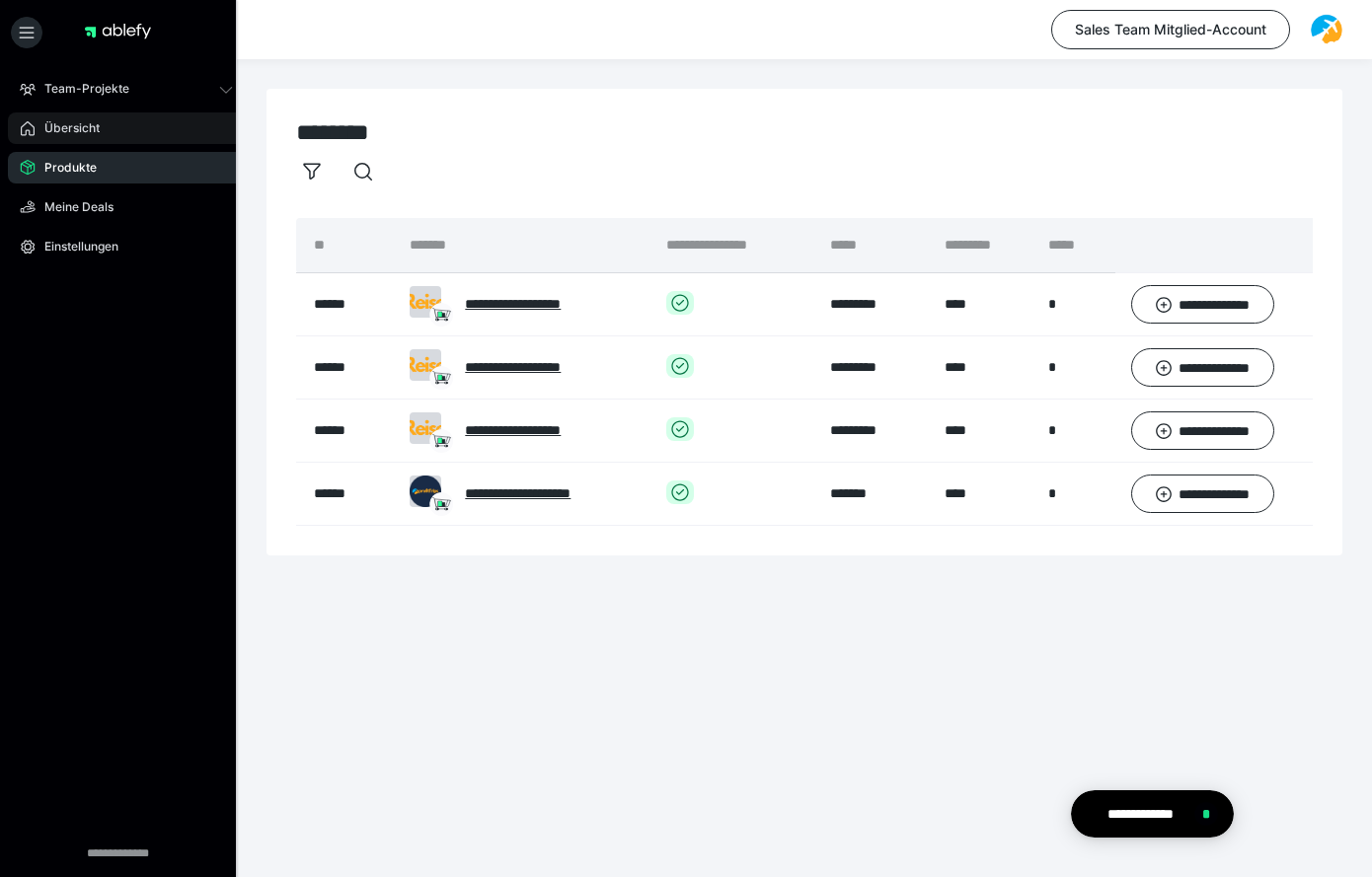 click on "Übersicht" at bounding box center (126, 128) 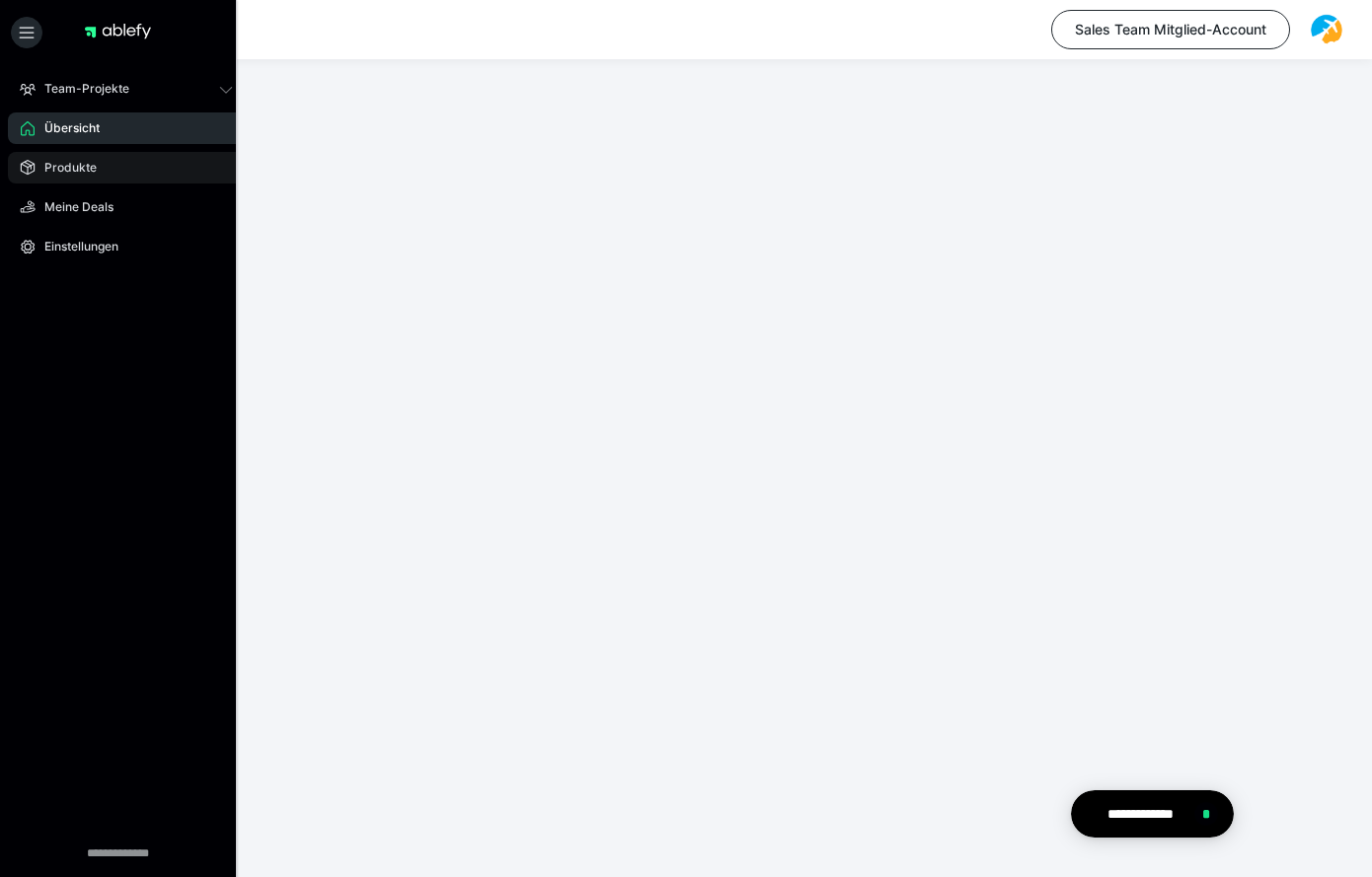 click on "Produkte" at bounding box center [126, 168] 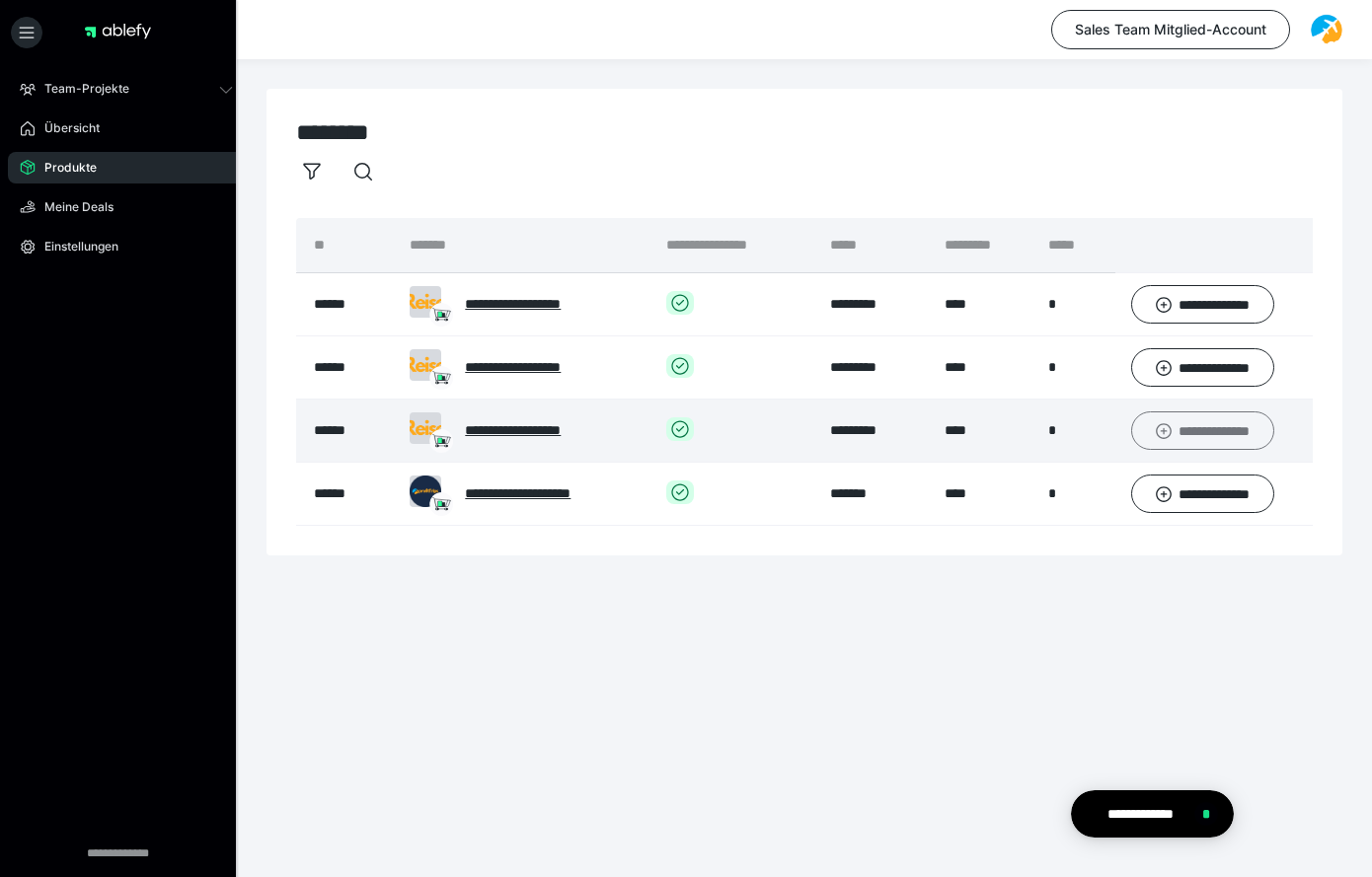 click on "**********" at bounding box center (1202, 430) 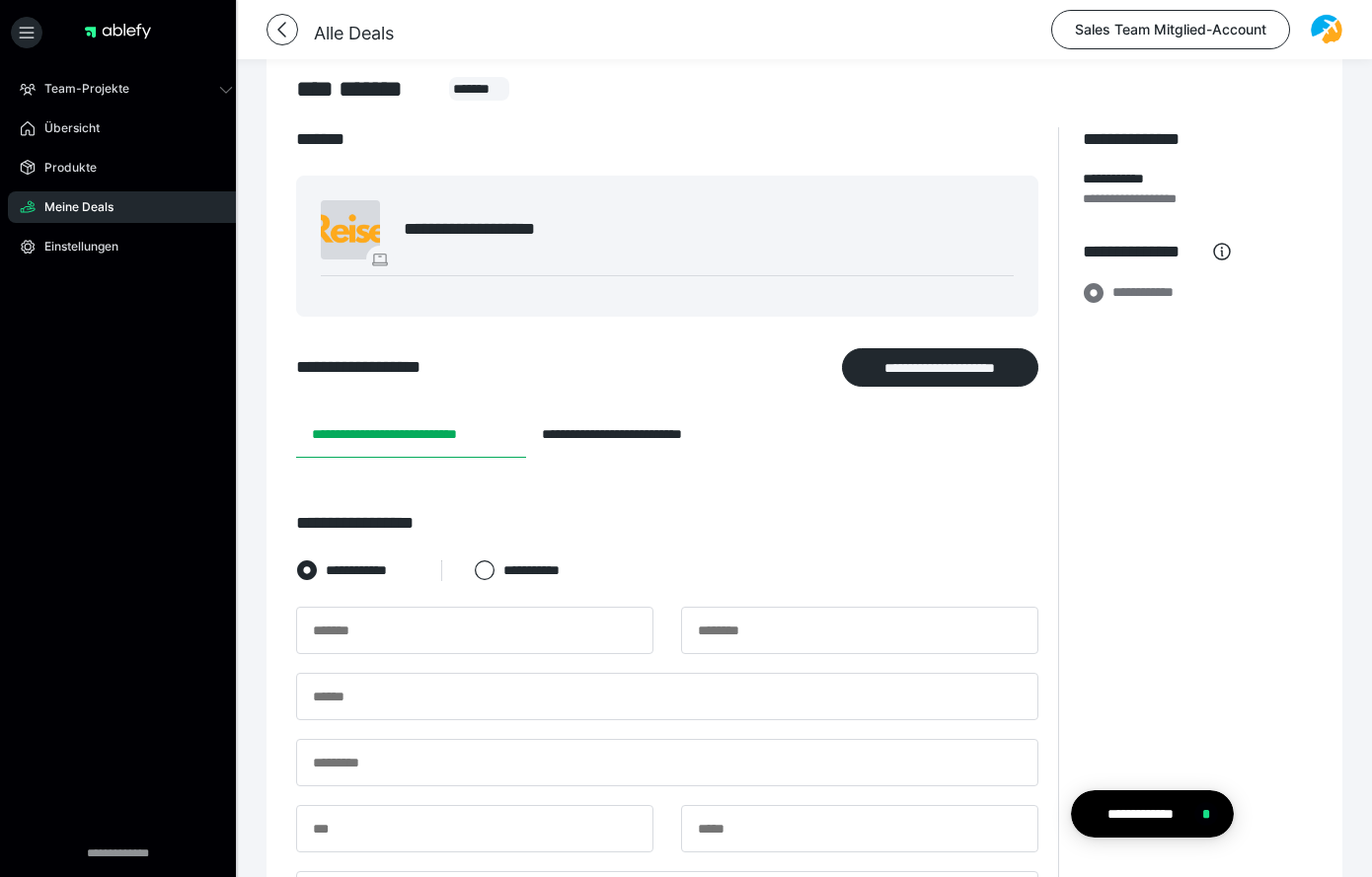 scroll, scrollTop: 50, scrollLeft: 0, axis: vertical 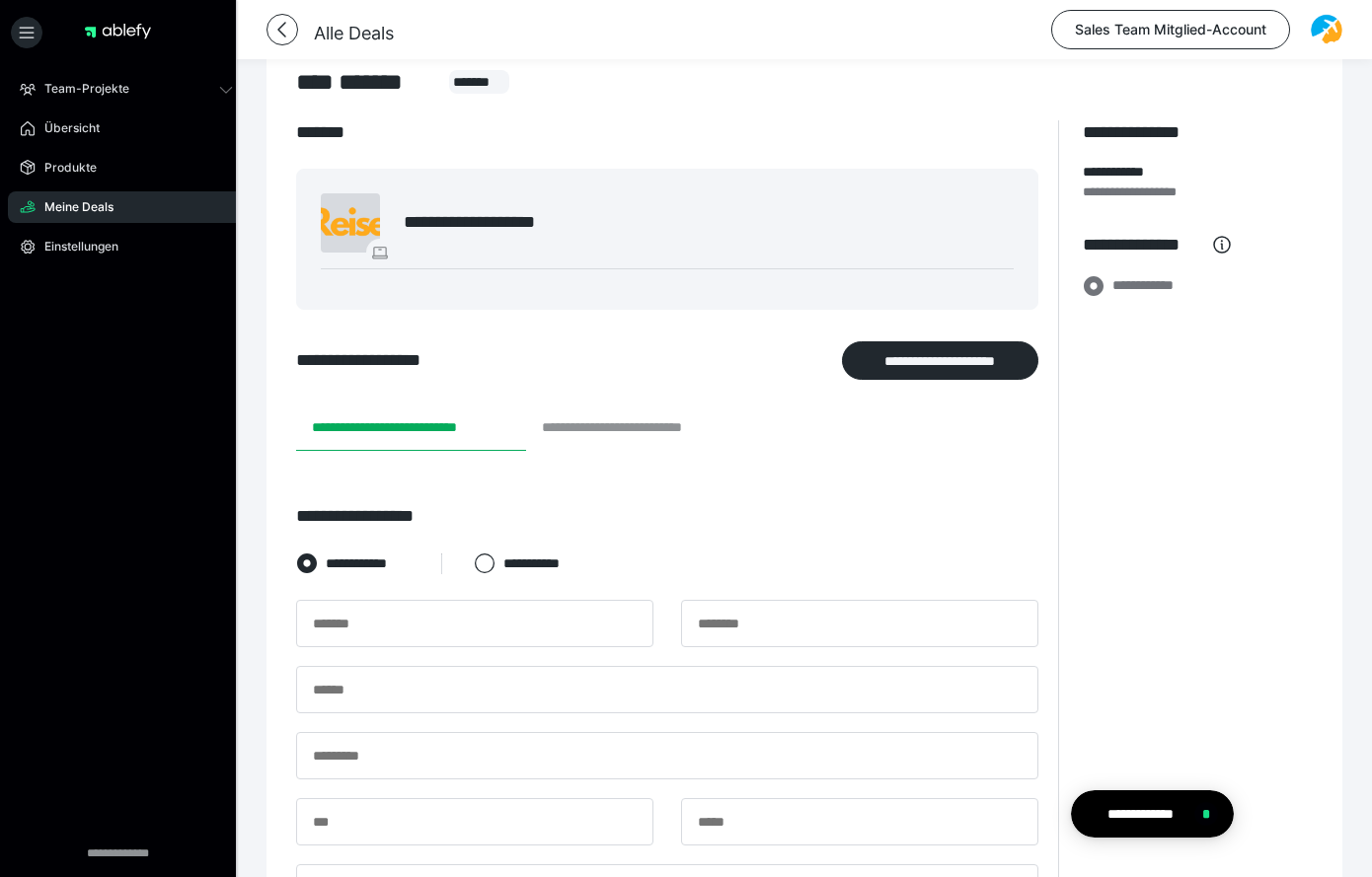 click on "**********" at bounding box center [640, 427] 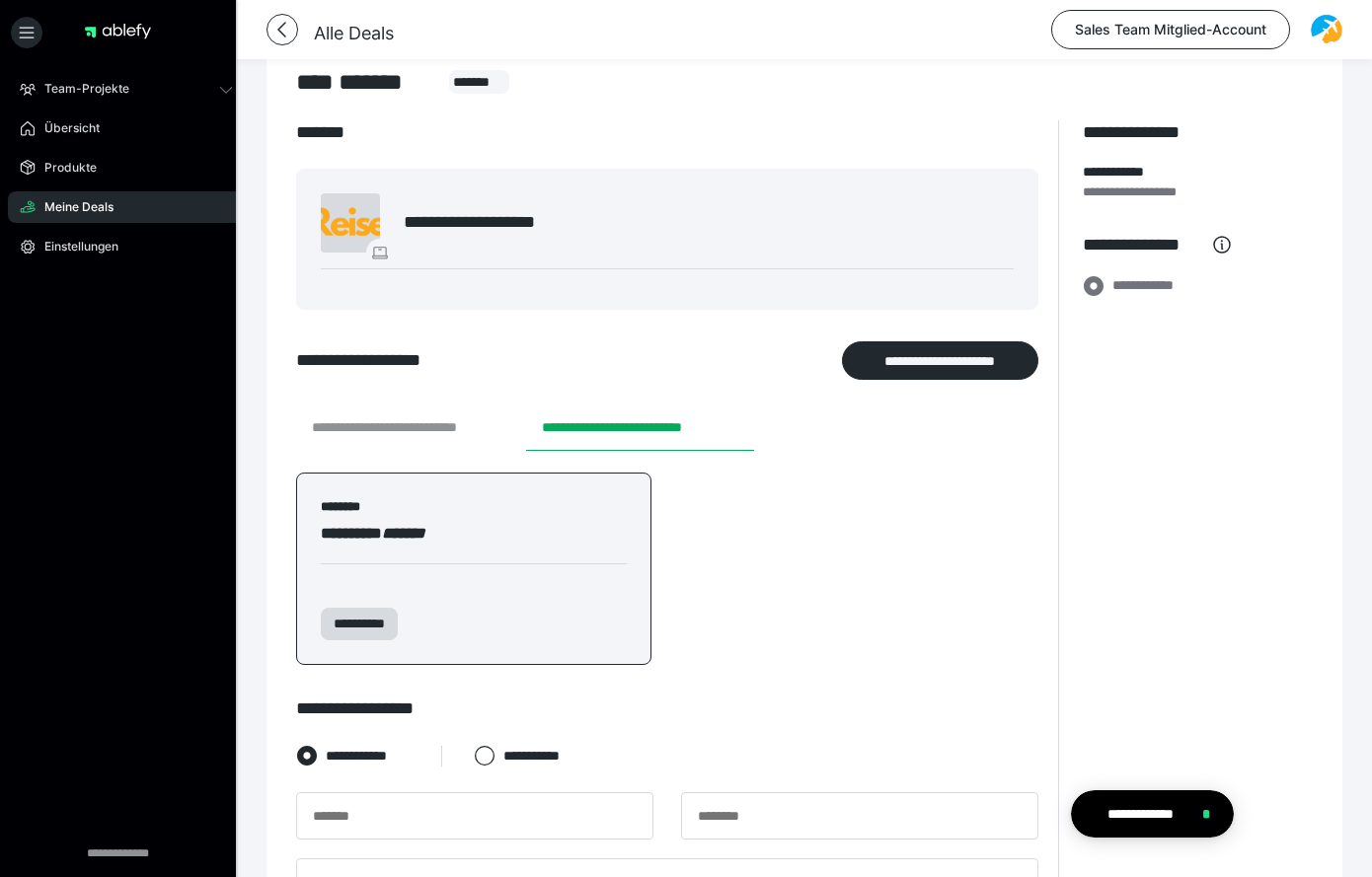 click on "**********" at bounding box center (411, 427) 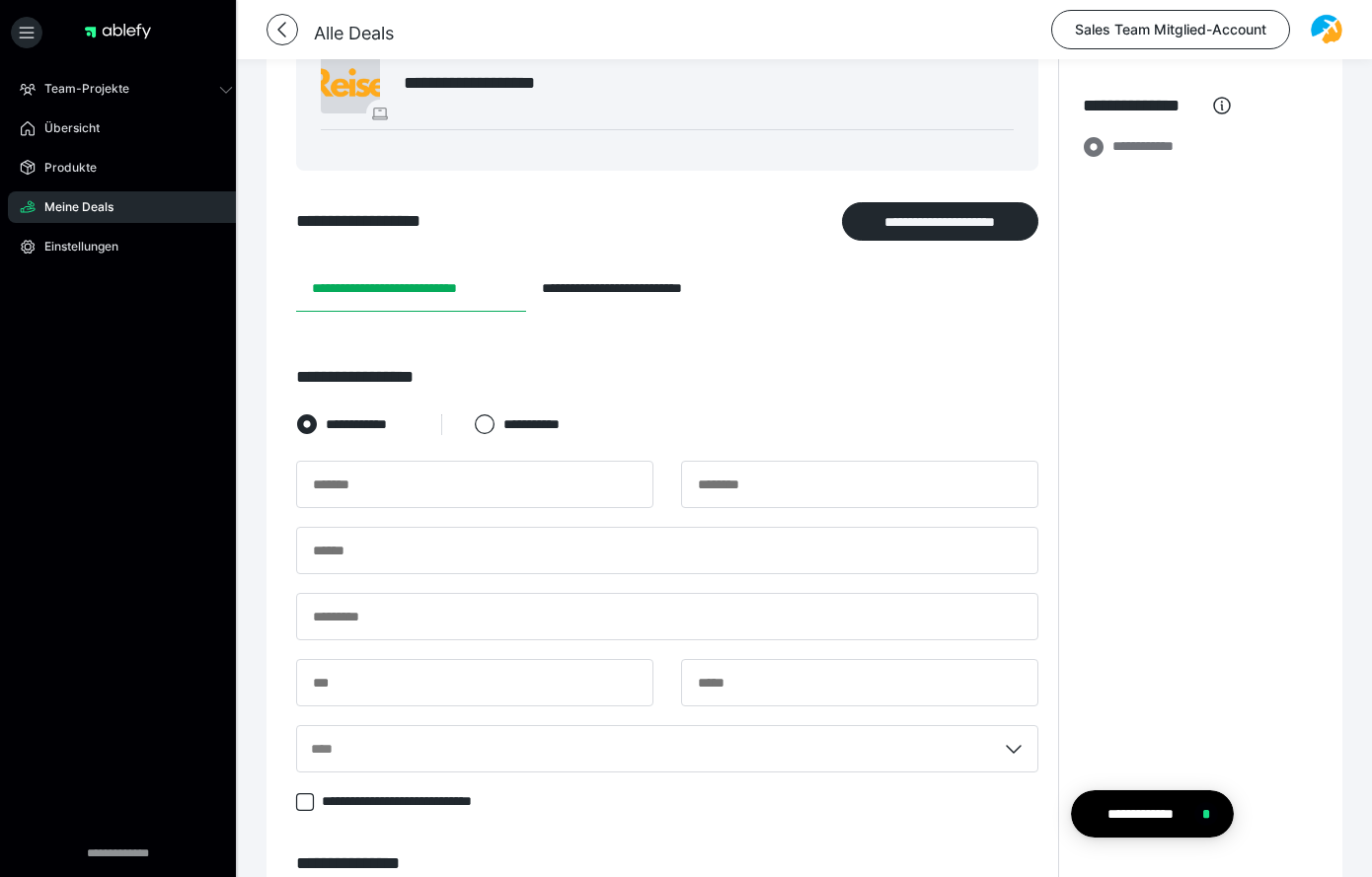 scroll, scrollTop: 194, scrollLeft: 0, axis: vertical 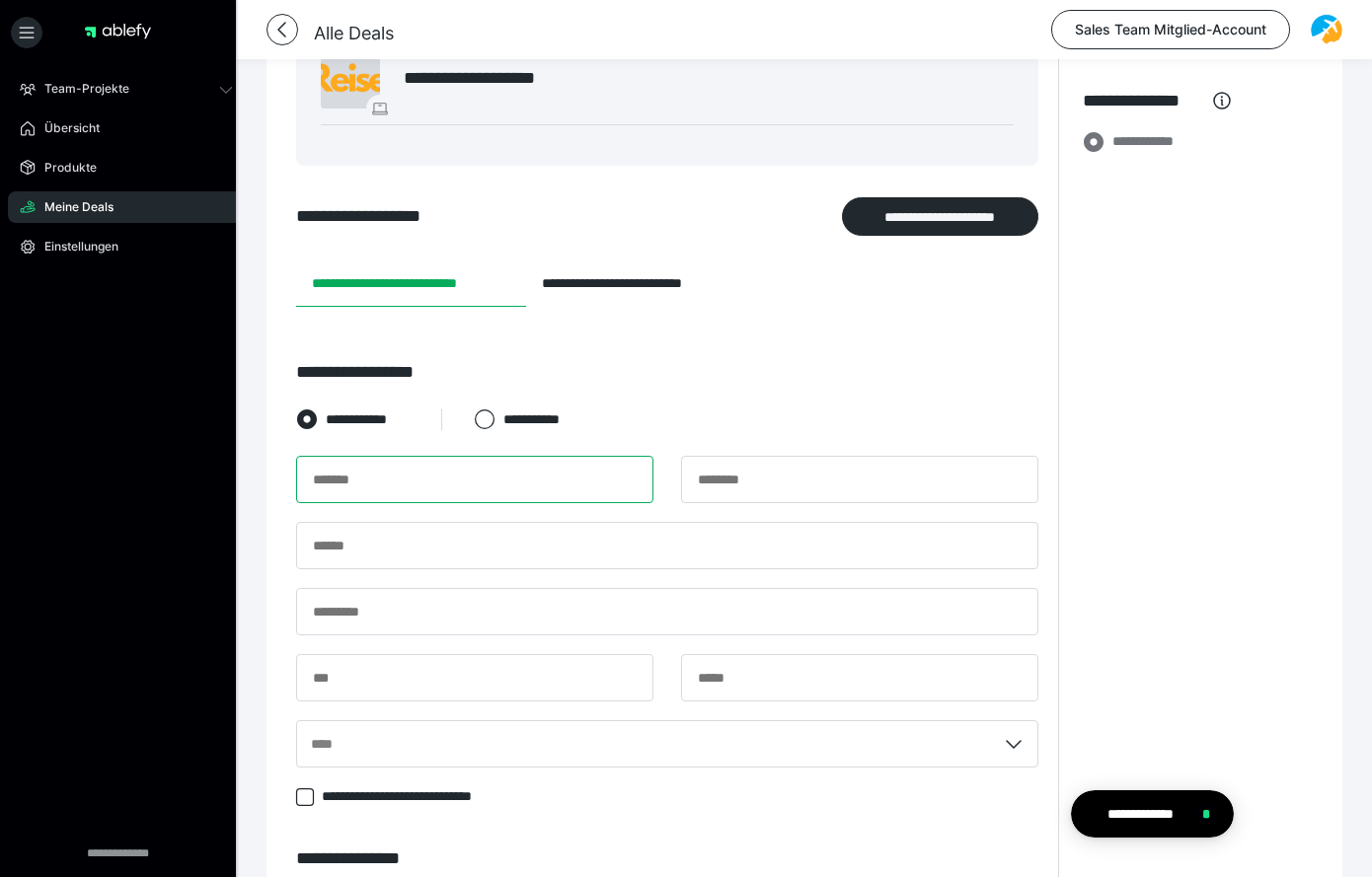 click at bounding box center [475, 479] 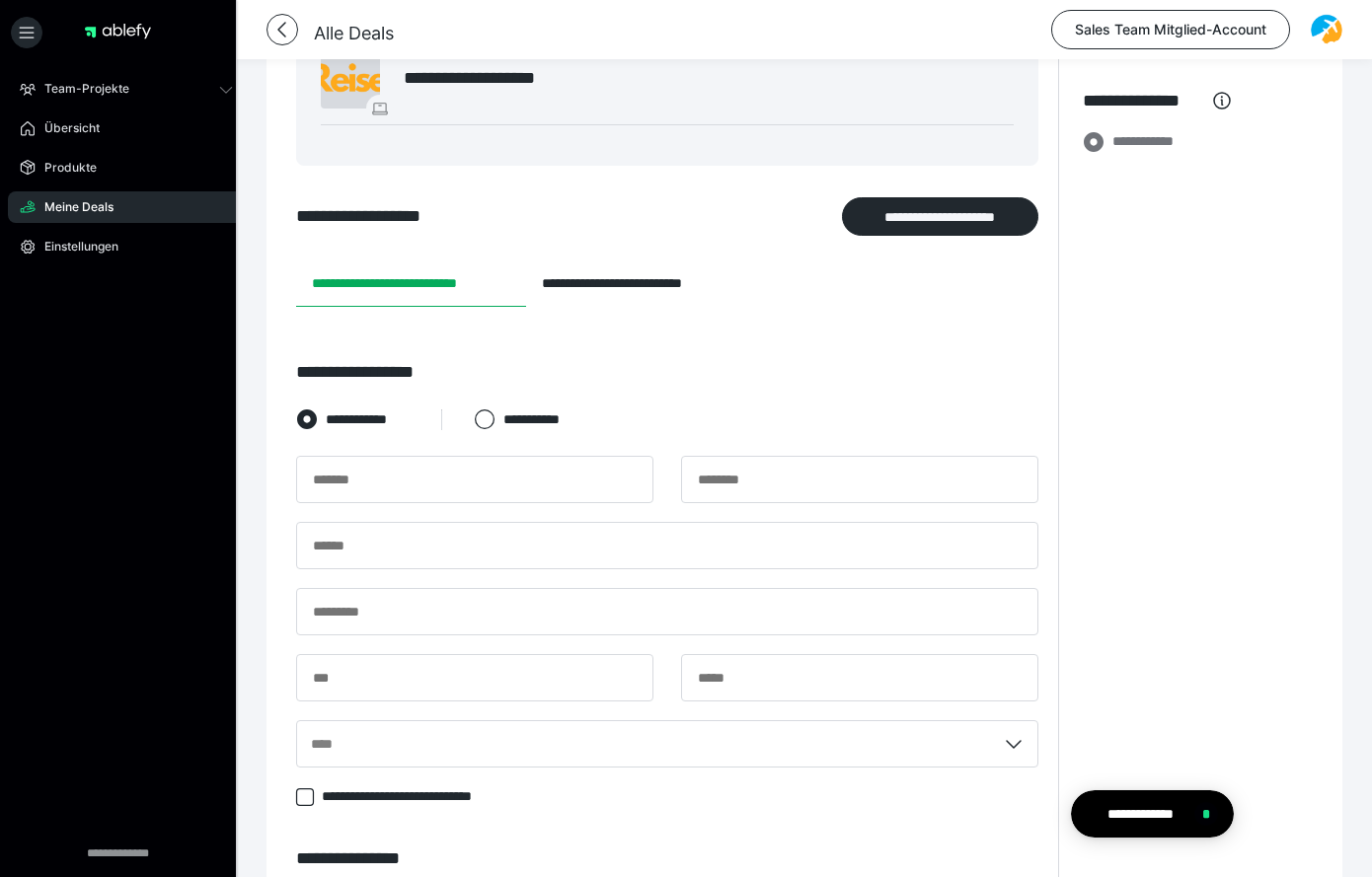 click on "**********" at bounding box center [667, 372] 